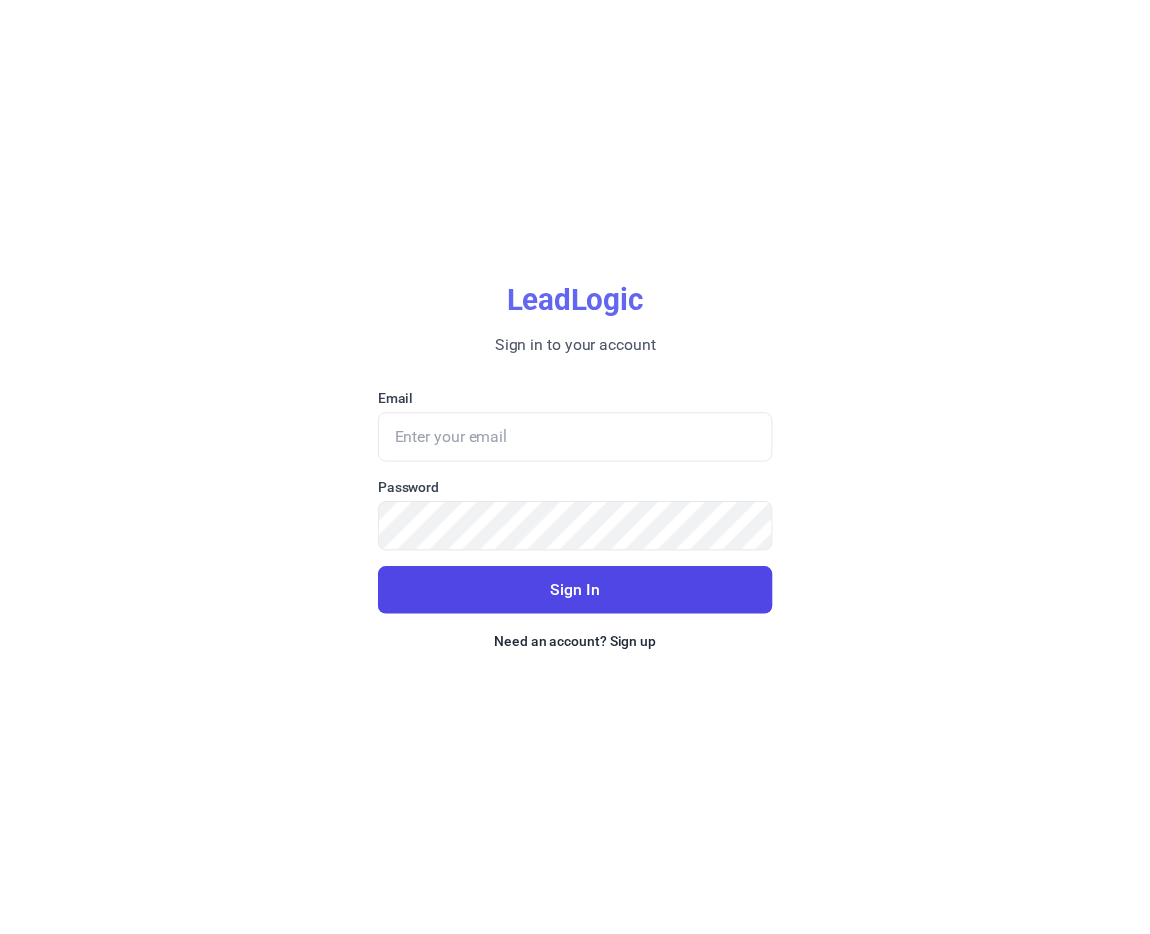 scroll, scrollTop: 0, scrollLeft: 0, axis: both 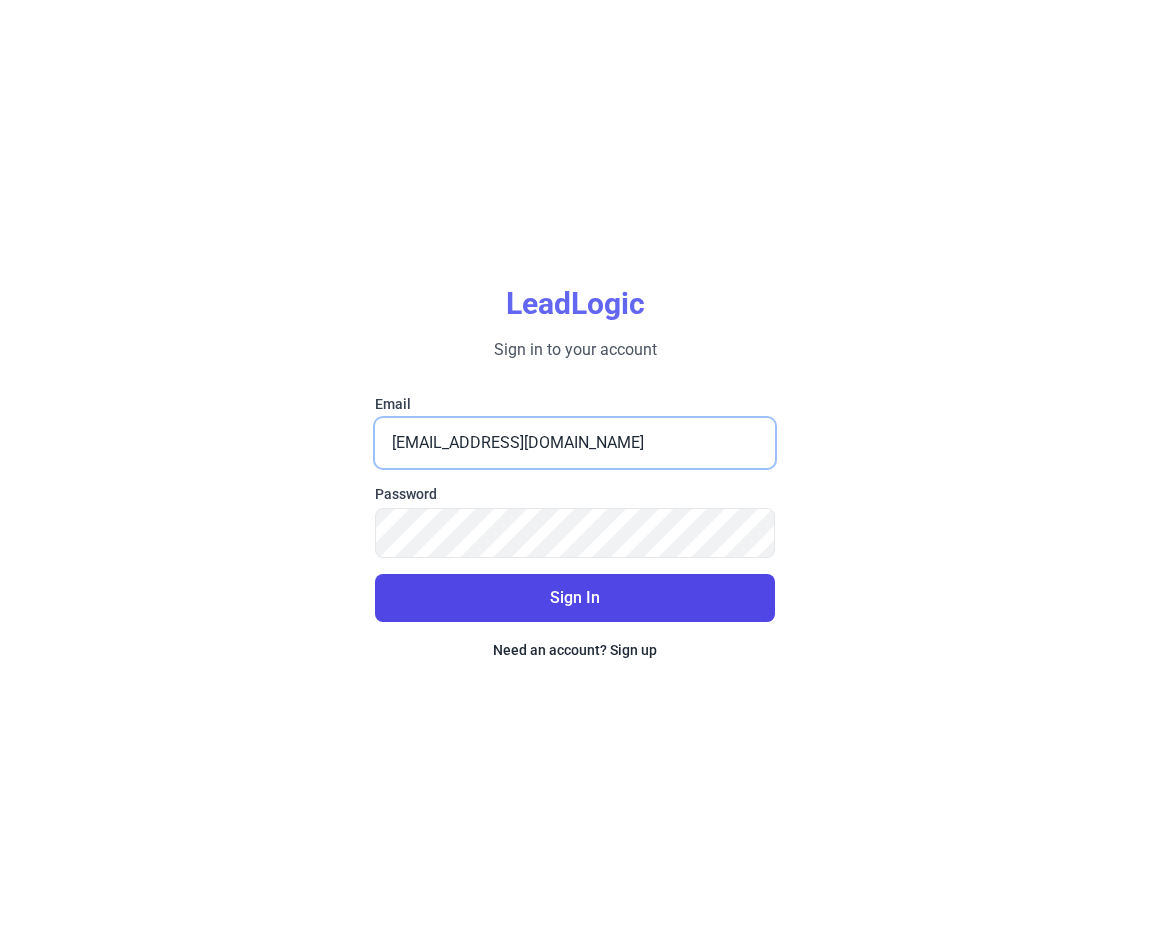 click on "[EMAIL_ADDRESS][DOMAIN_NAME]" at bounding box center [575, 443] 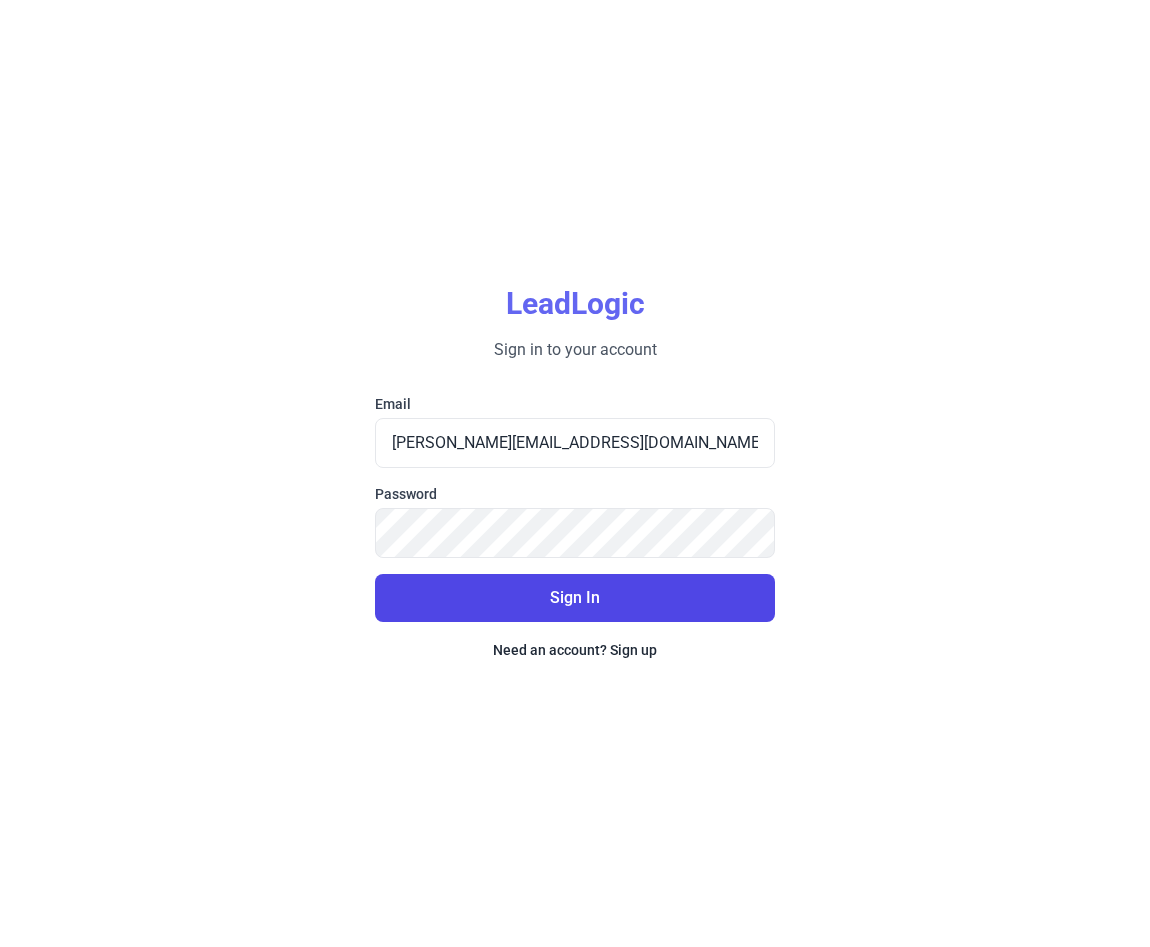 click on "Sign In" at bounding box center (575, 598) 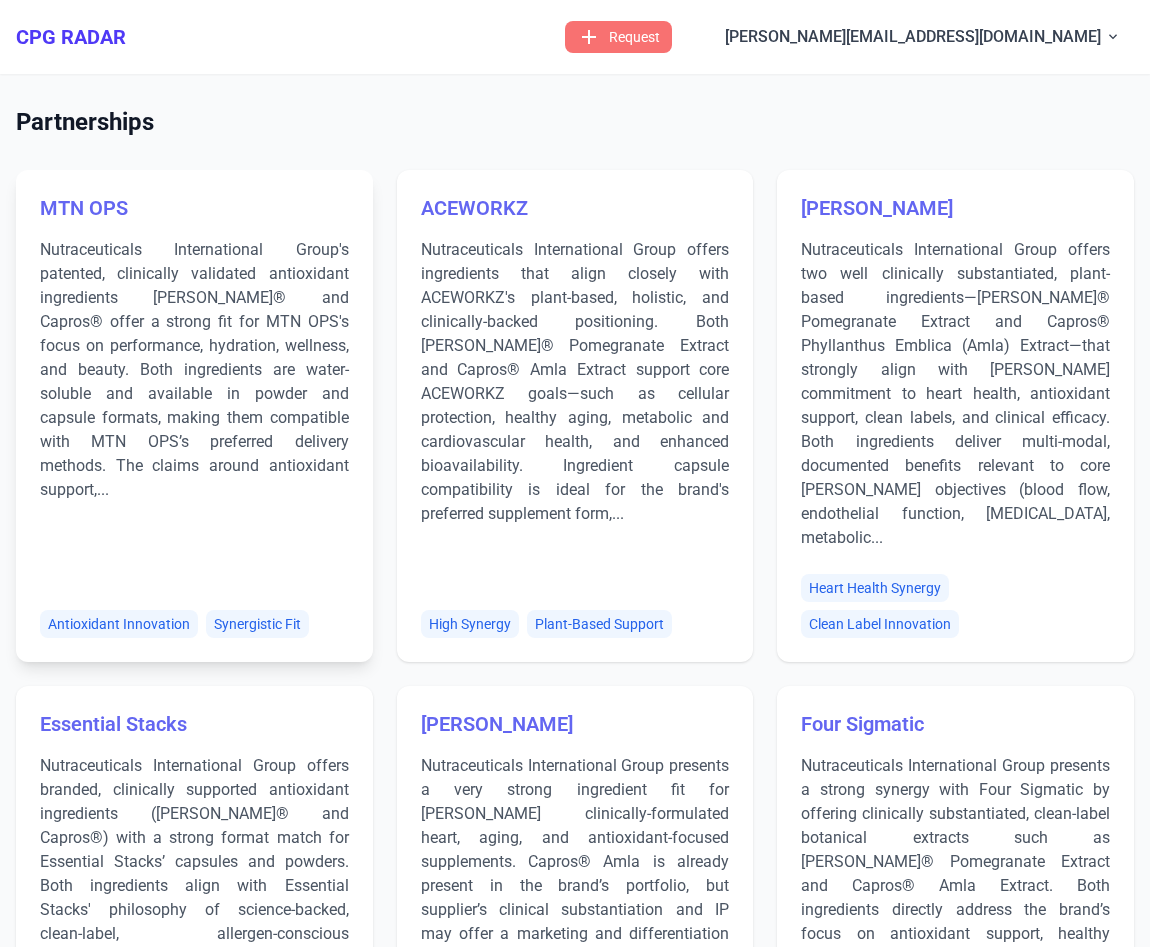 click on "Nutraceuticals International Group's patented, clinically validated antioxidant ingredients [PERSON_NAME]® and Capros® offer a strong fit for MTN OPS's focus on performance, hydration, wellness, and beauty. Both ingredients are water-soluble and available in powder and capsule formats, making them compatible with MTN OPS’s preferred delivery methods. The claims around antioxidant support,..." at bounding box center (194, 412) 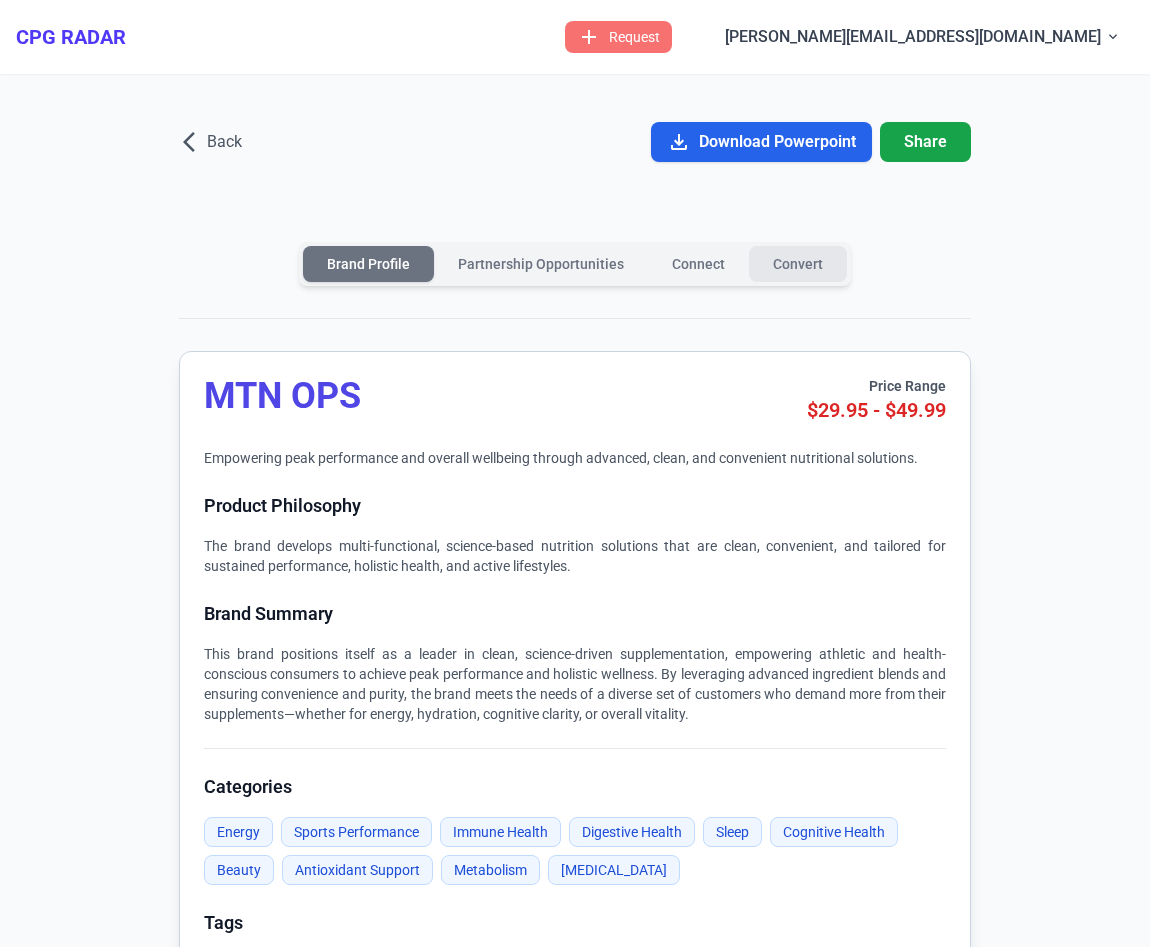 click on "Convert" at bounding box center [798, 264] 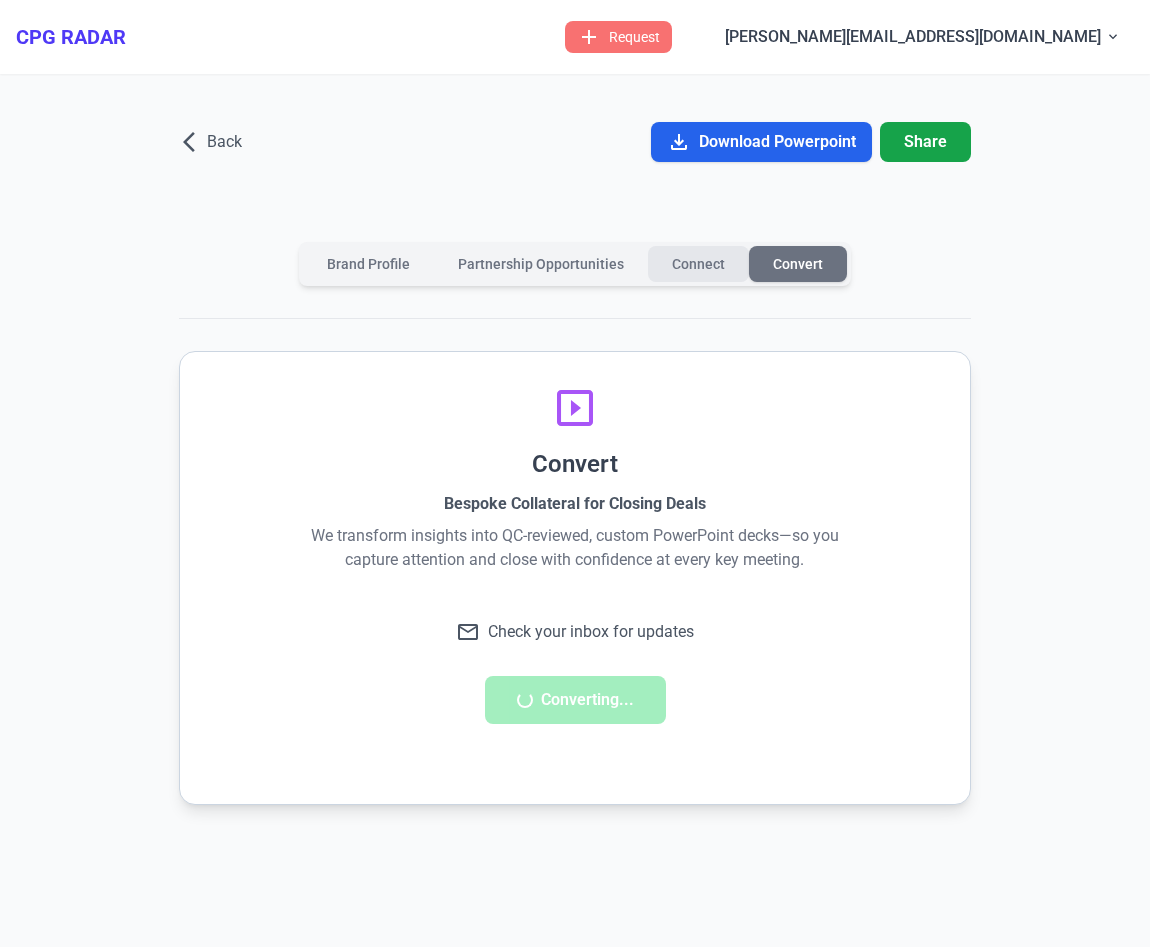 click on "Connect" at bounding box center (698, 264) 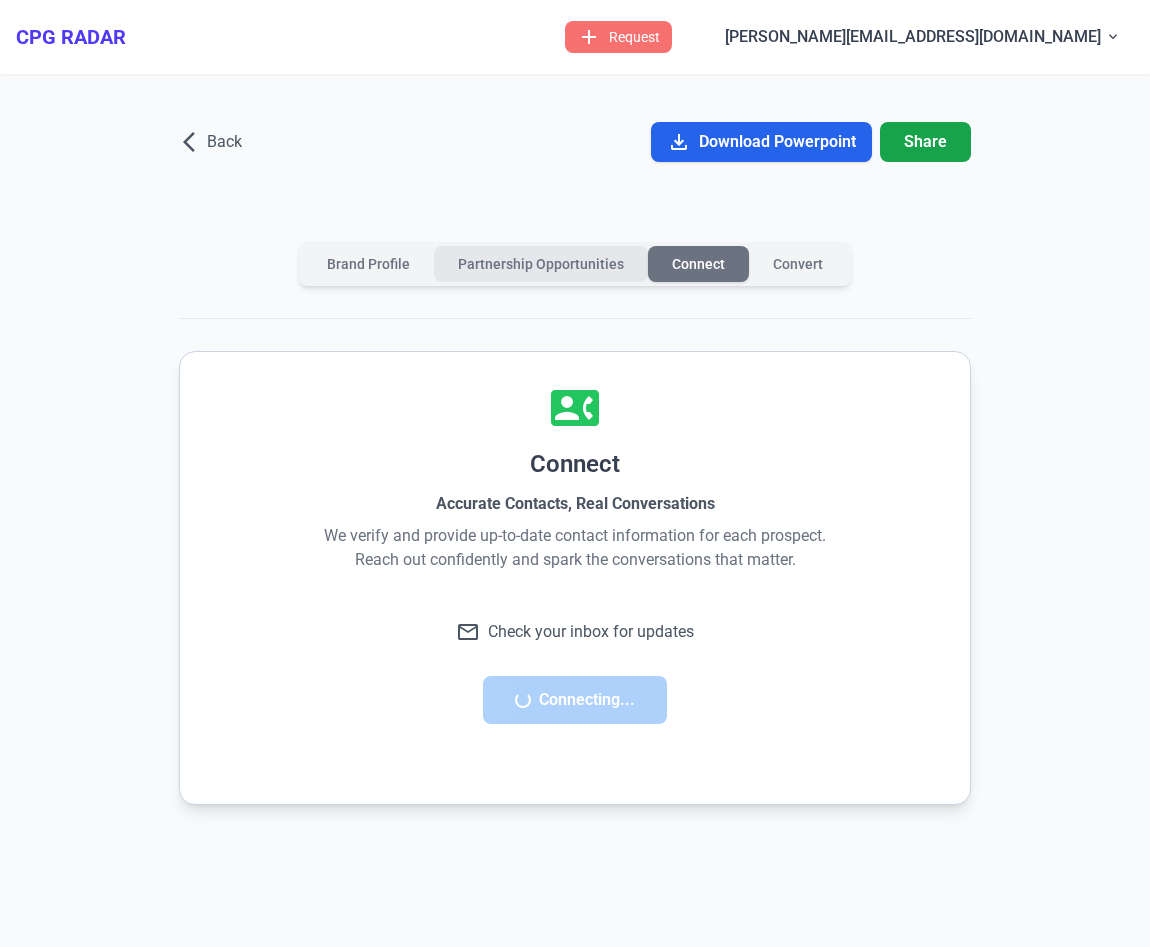 click on "Partnership Opportunities" at bounding box center [541, 264] 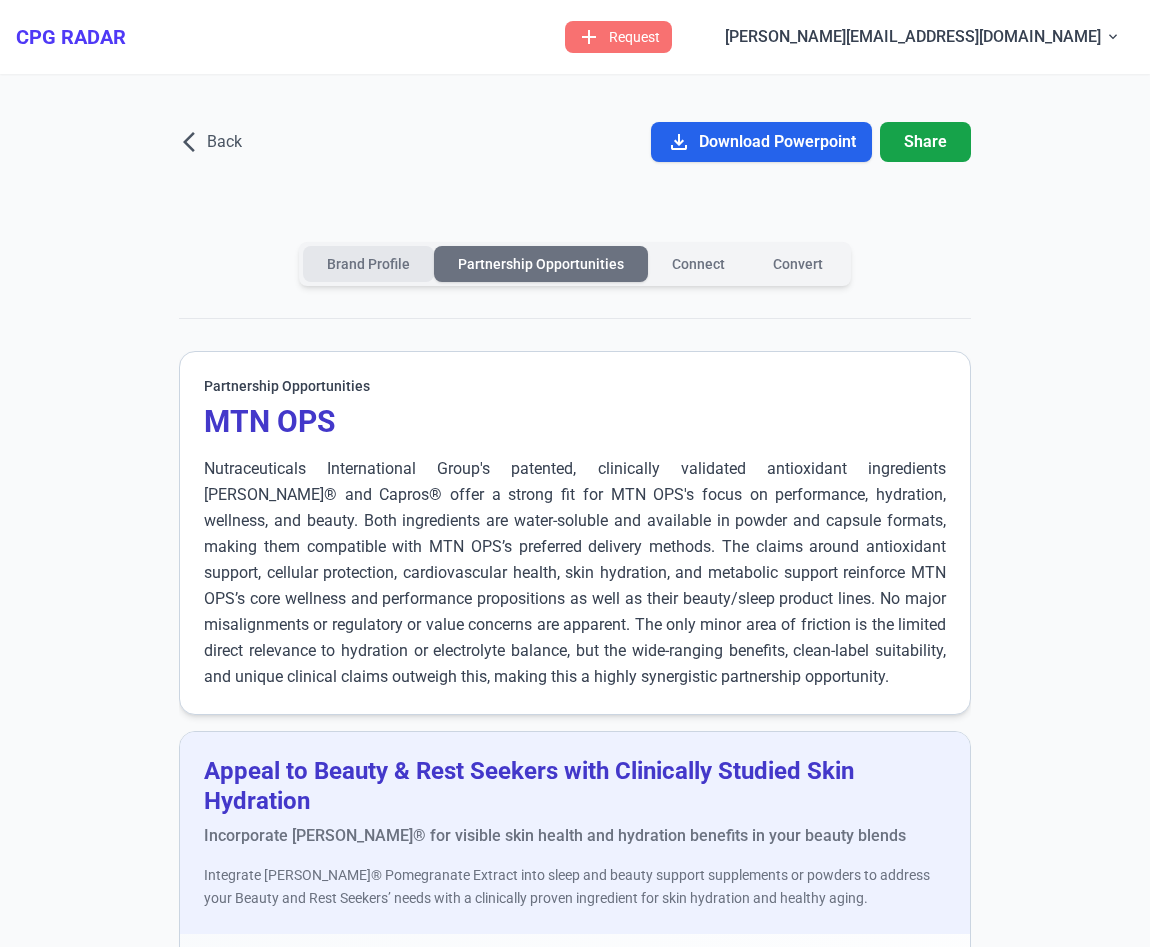 click on "Brand Profile" at bounding box center (368, 264) 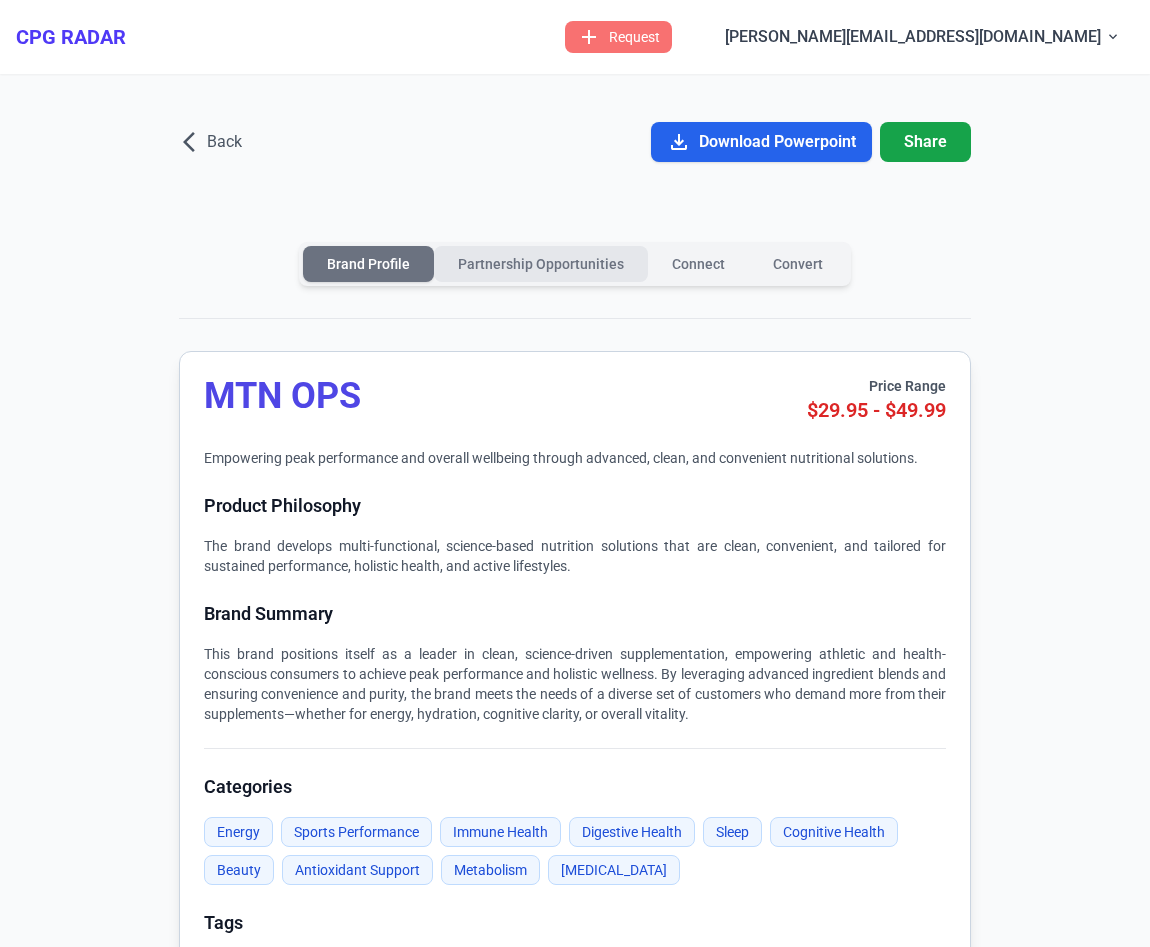 click on "Partnership Opportunities" at bounding box center (541, 264) 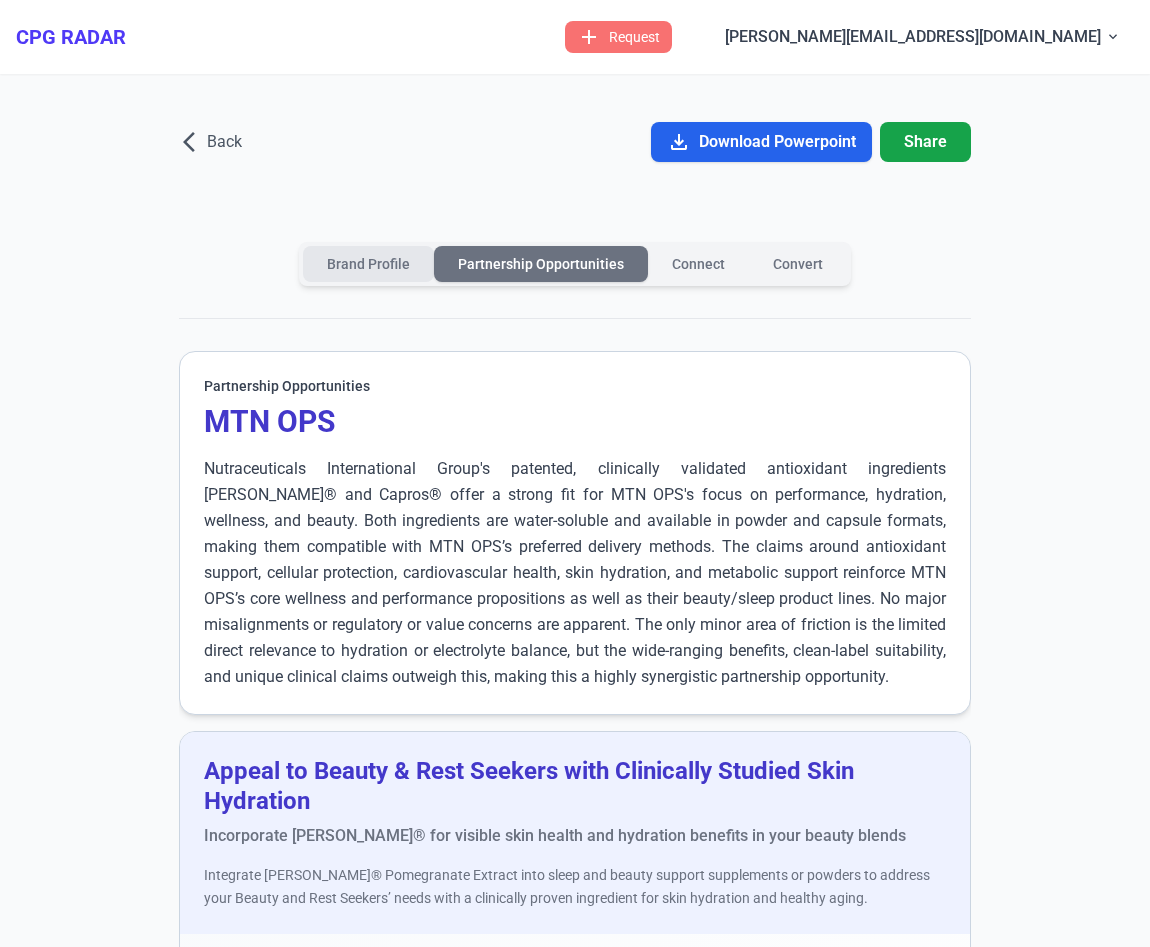click on "Brand Profile" at bounding box center [368, 264] 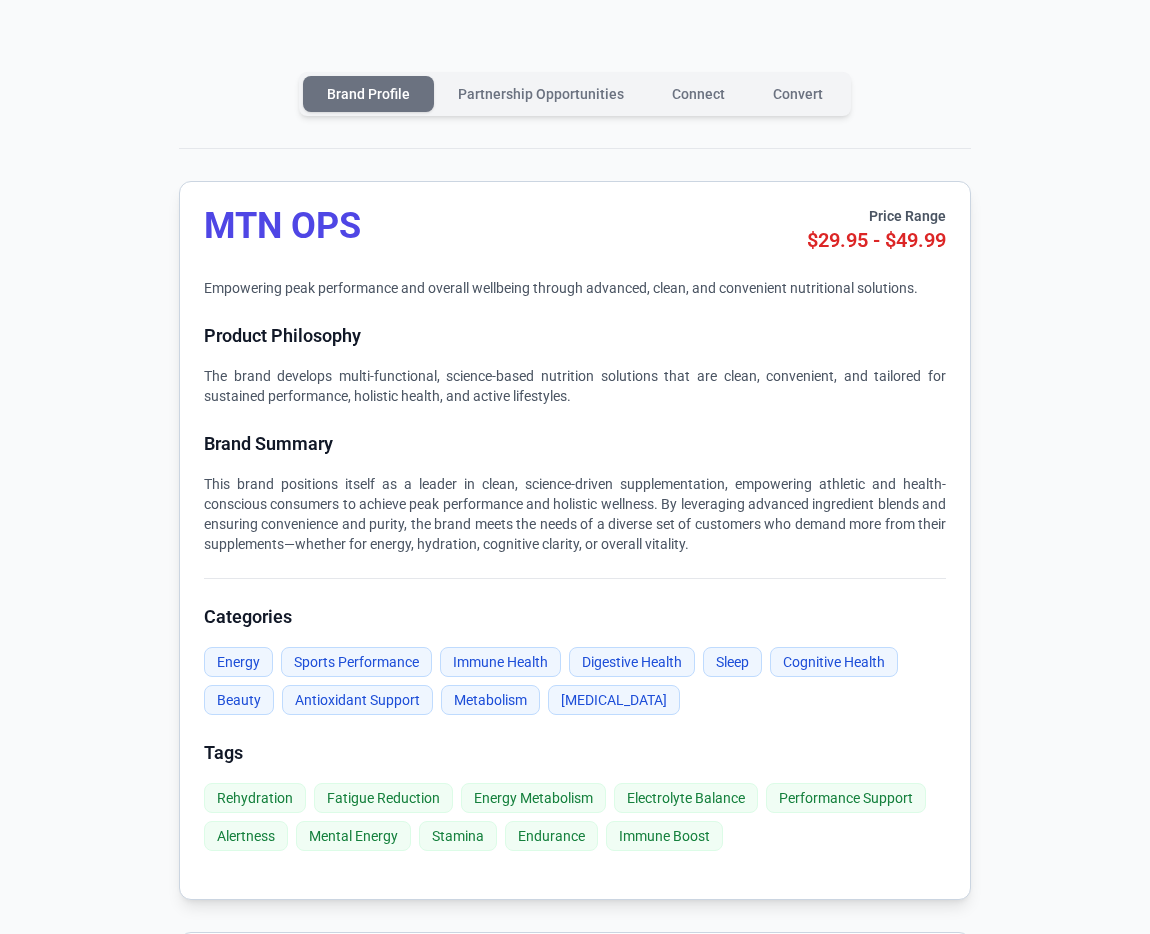 scroll, scrollTop: 143, scrollLeft: 0, axis: vertical 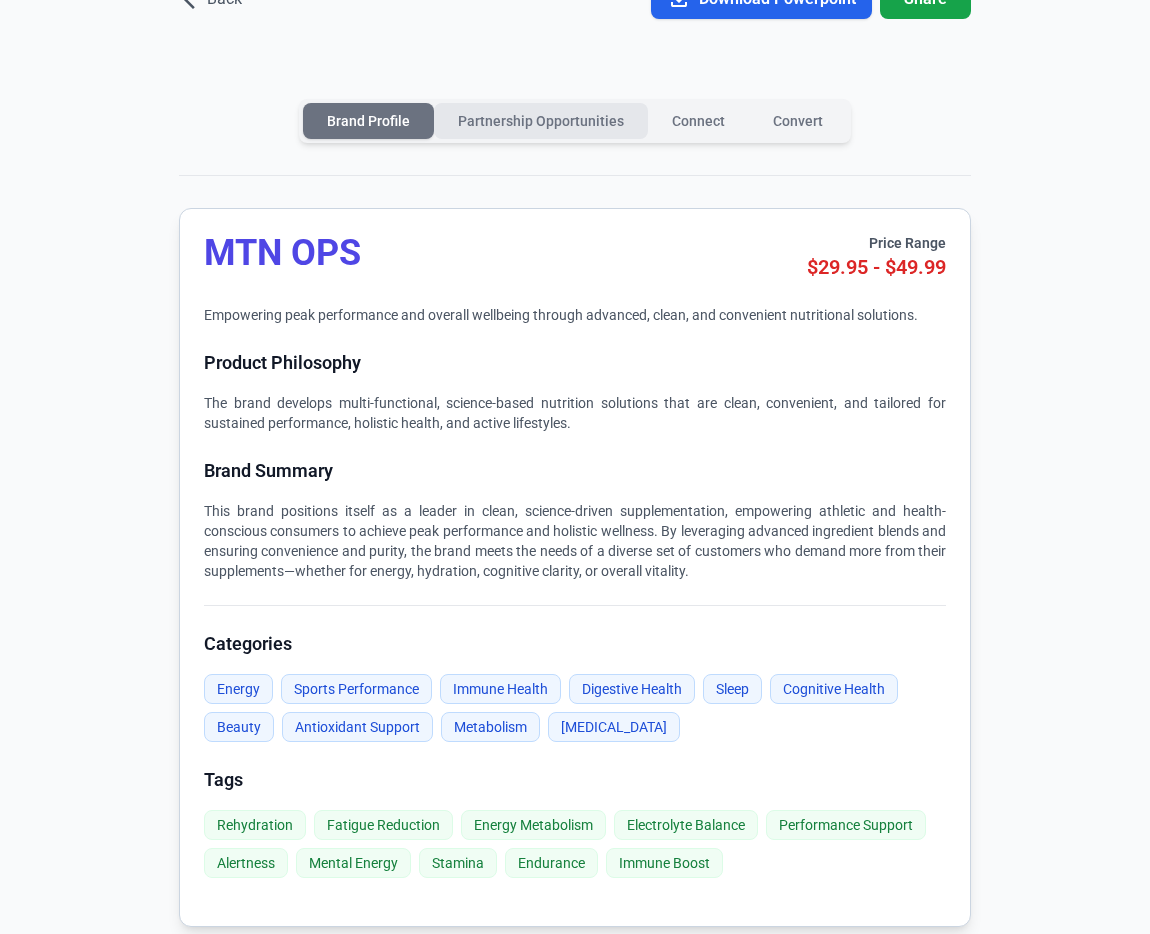 click on "Partnership Opportunities" at bounding box center (541, 121) 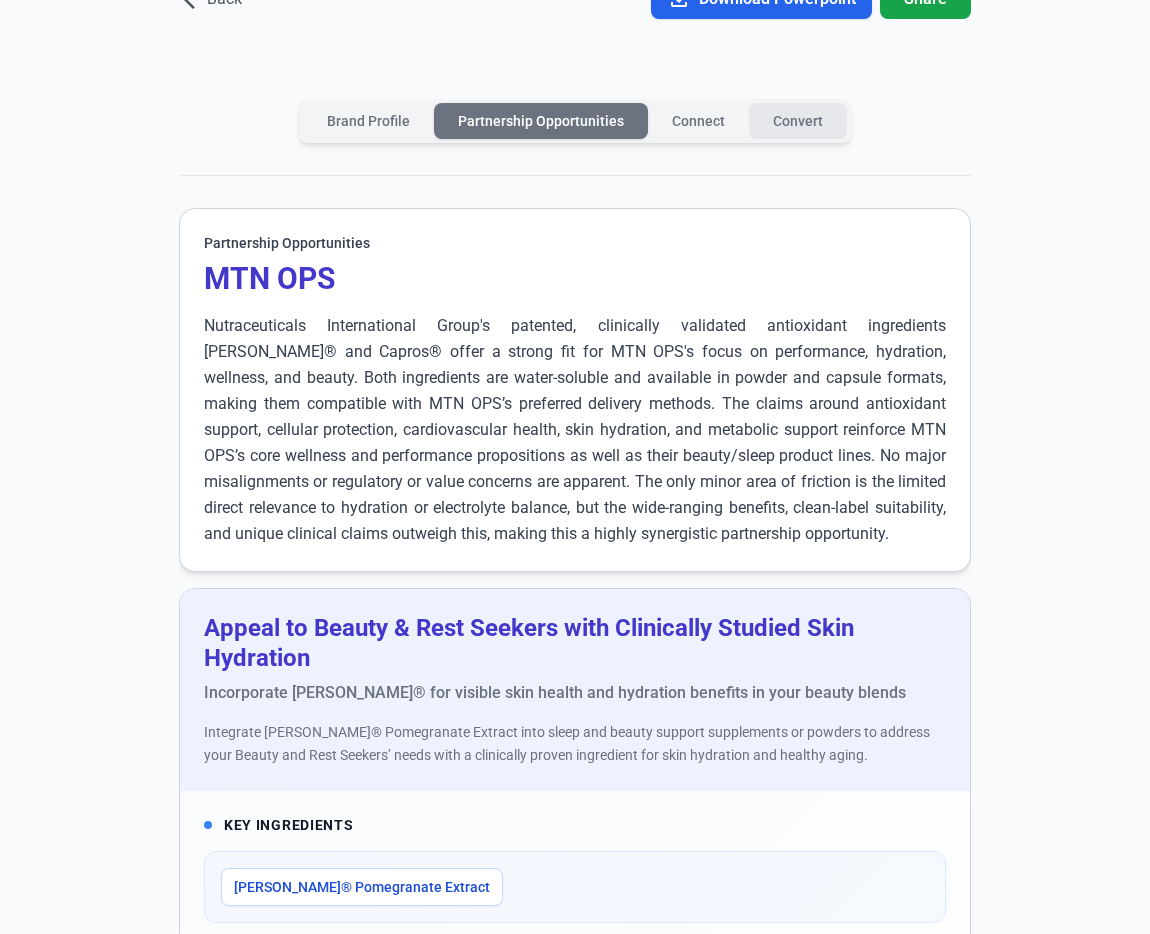 click on "Convert" at bounding box center [798, 121] 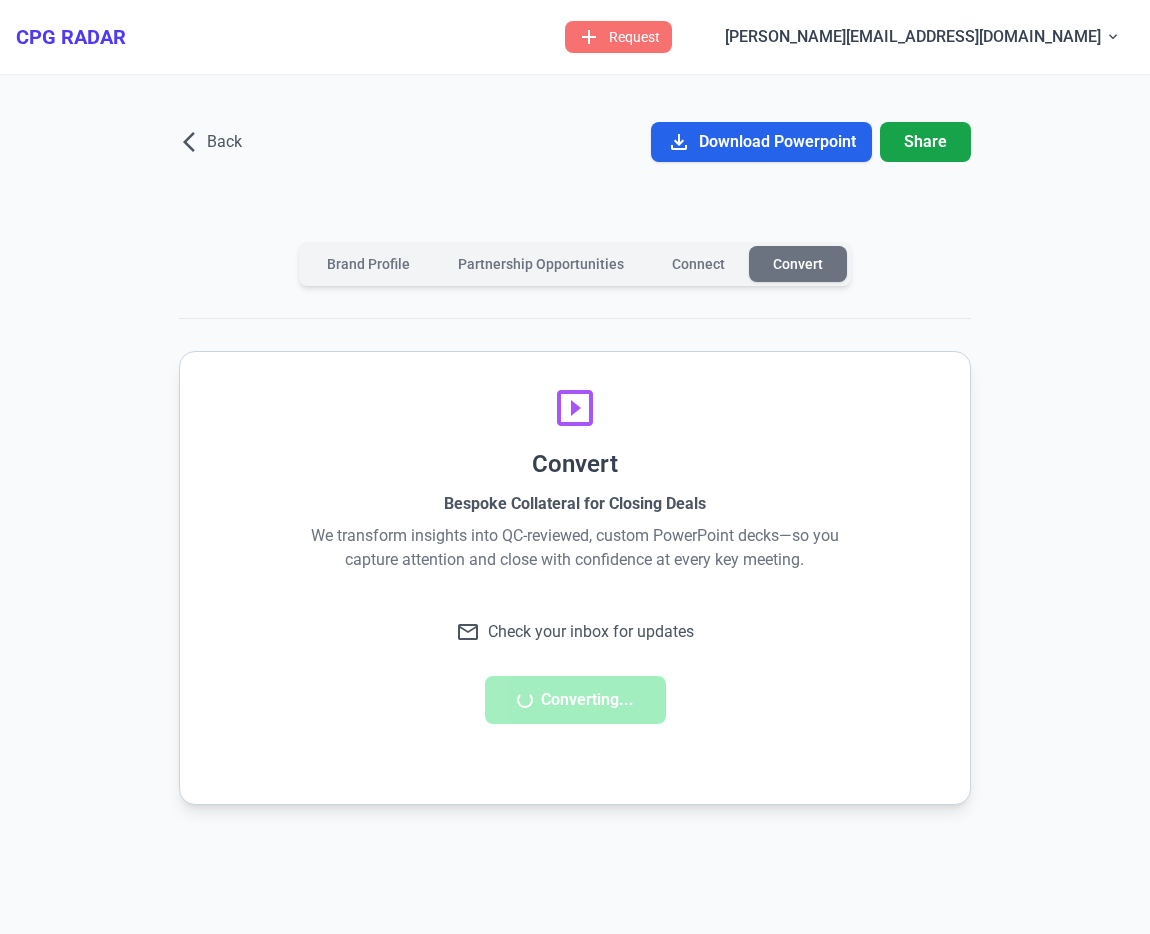 scroll, scrollTop: 0, scrollLeft: 0, axis: both 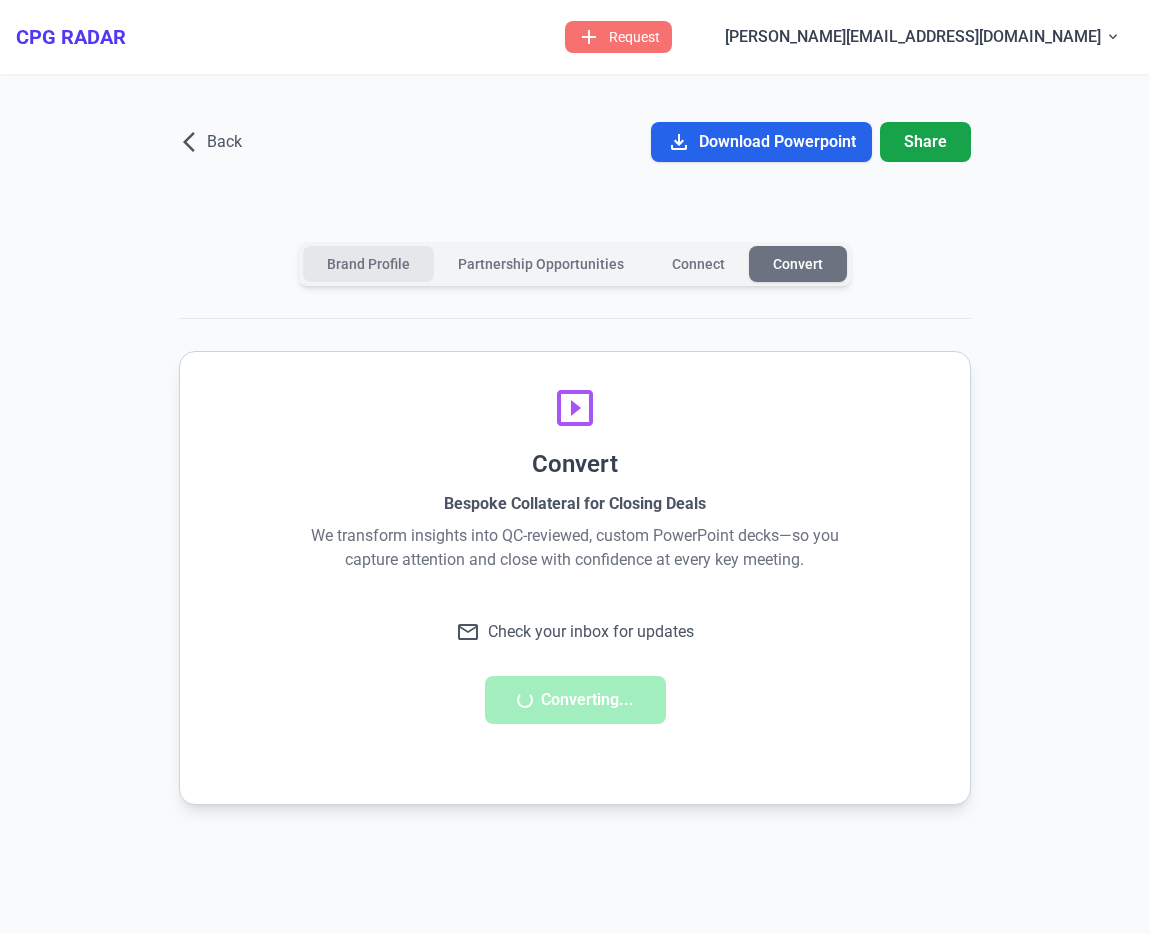 click on "Brand Profile" at bounding box center (368, 264) 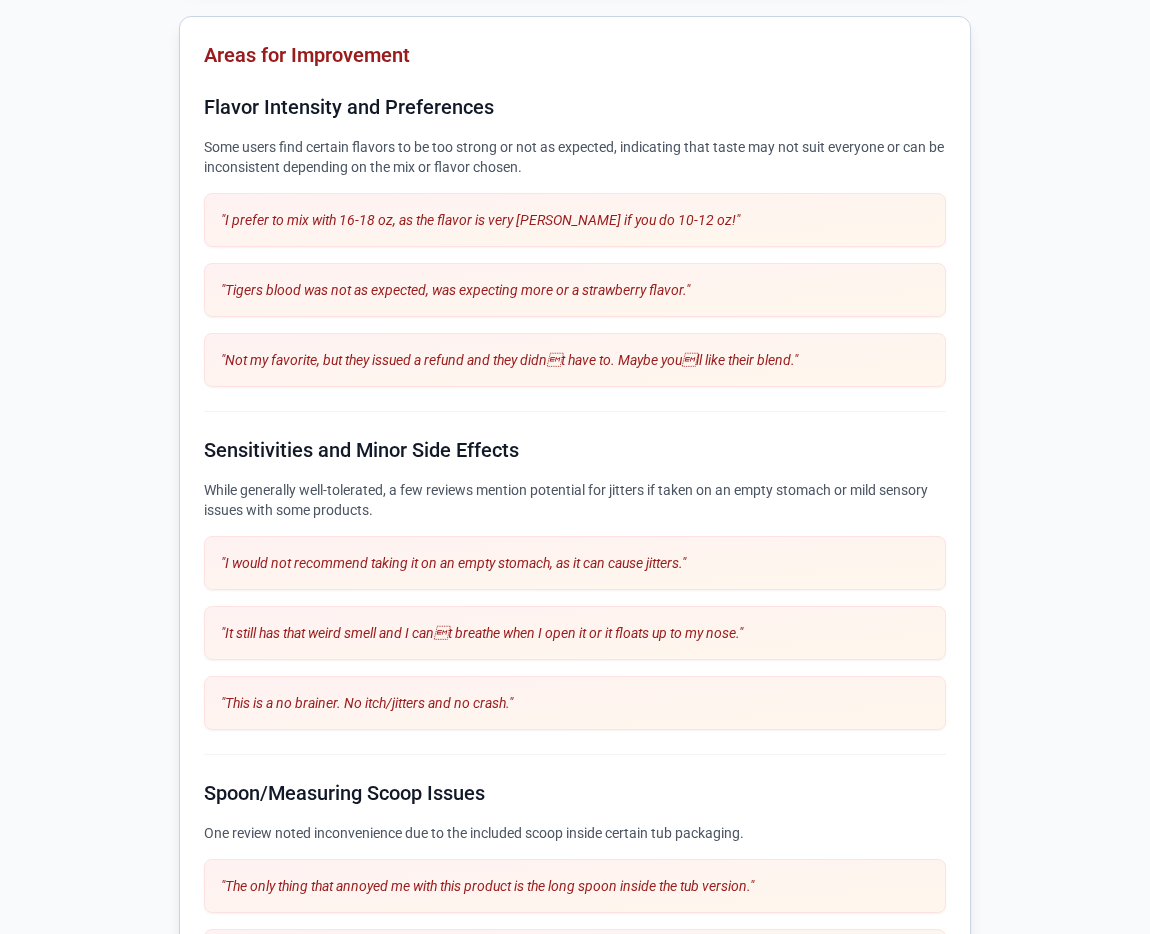 scroll, scrollTop: 4148, scrollLeft: 0, axis: vertical 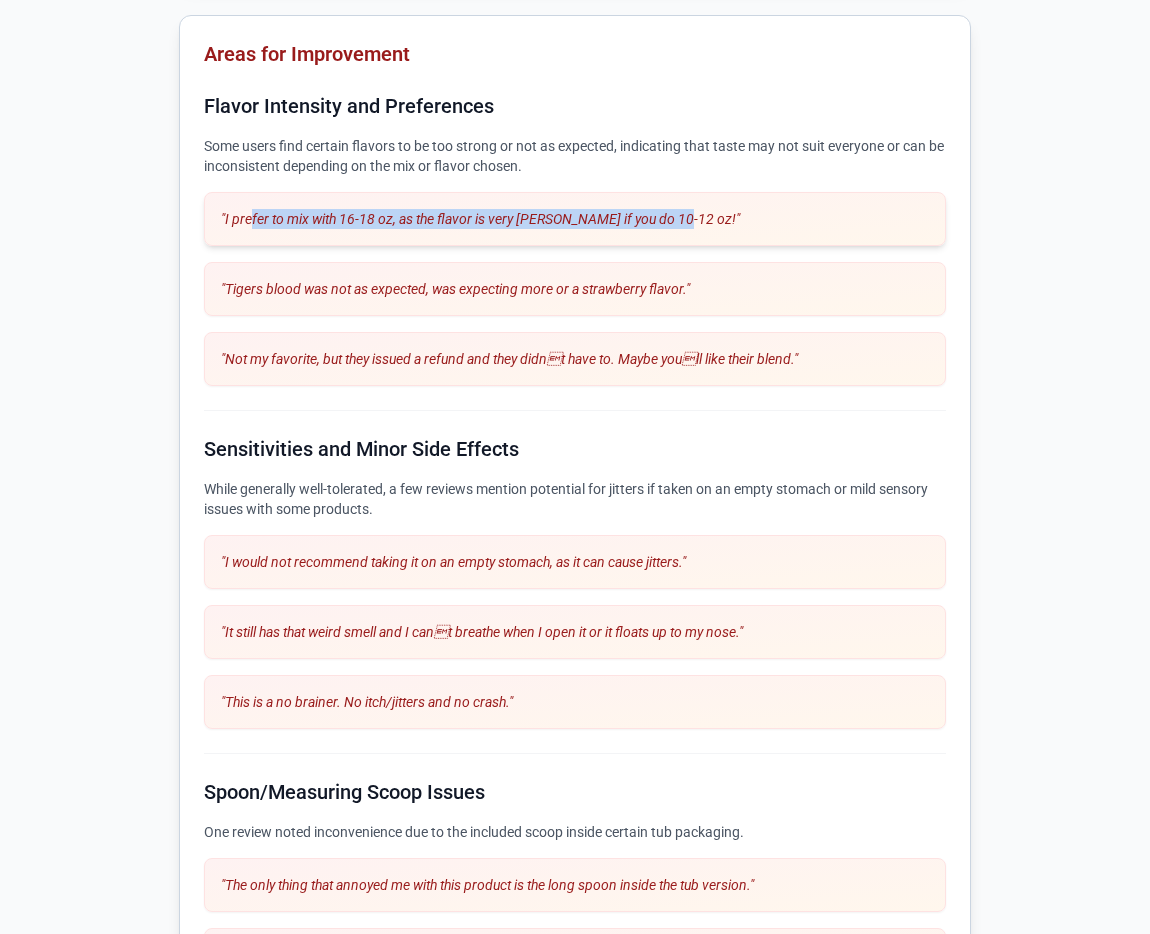 drag, startPoint x: 251, startPoint y: 210, endPoint x: 690, endPoint y: 210, distance: 439 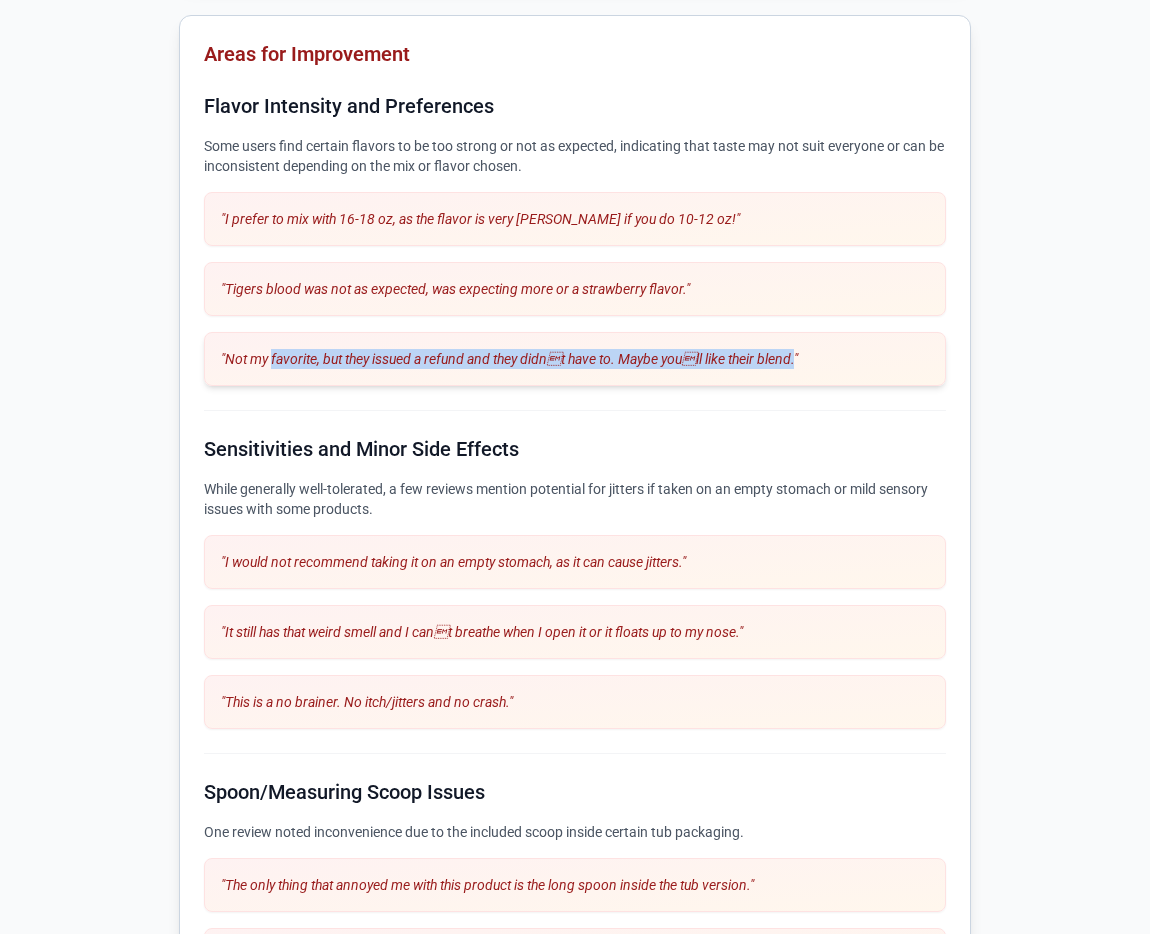 drag, startPoint x: 273, startPoint y: 354, endPoint x: 787, endPoint y: 352, distance: 514.0039 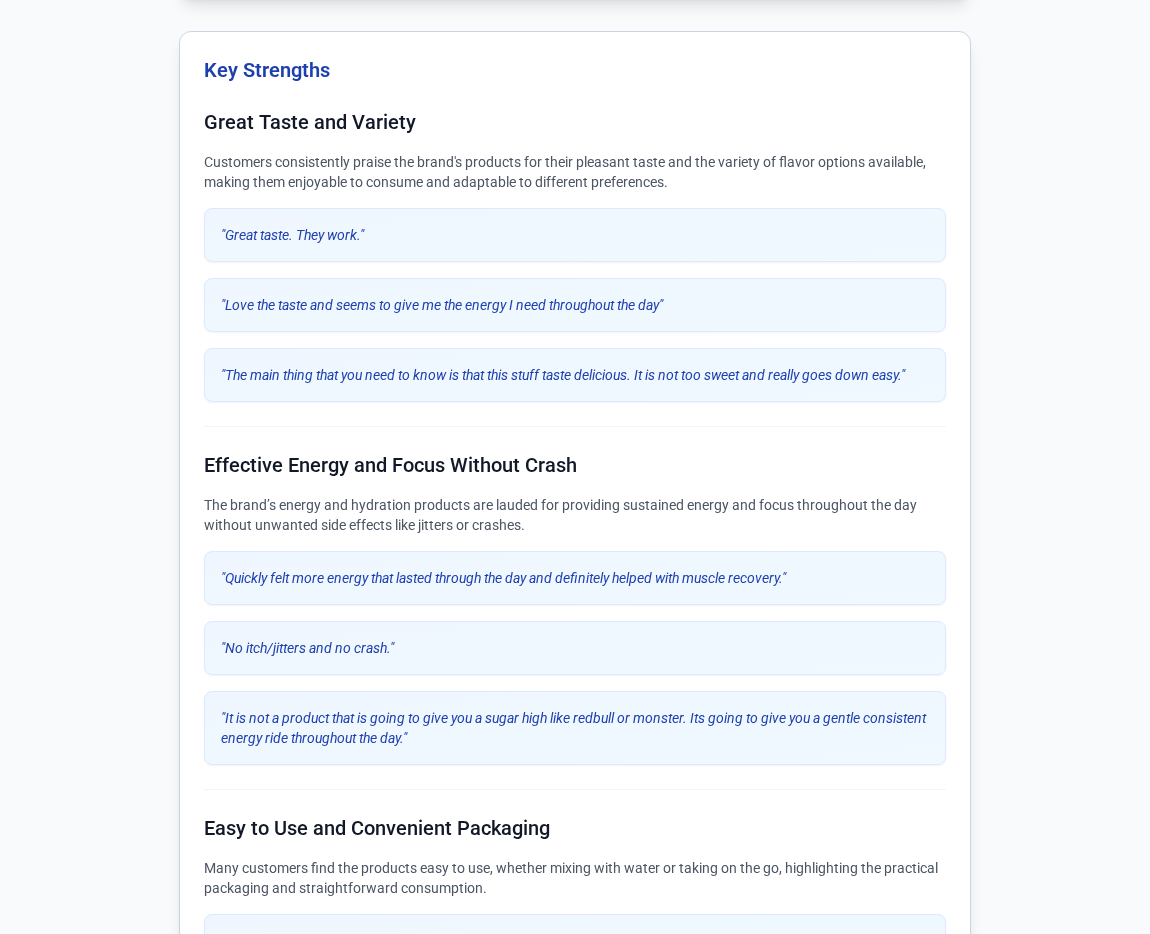 scroll, scrollTop: 0, scrollLeft: 0, axis: both 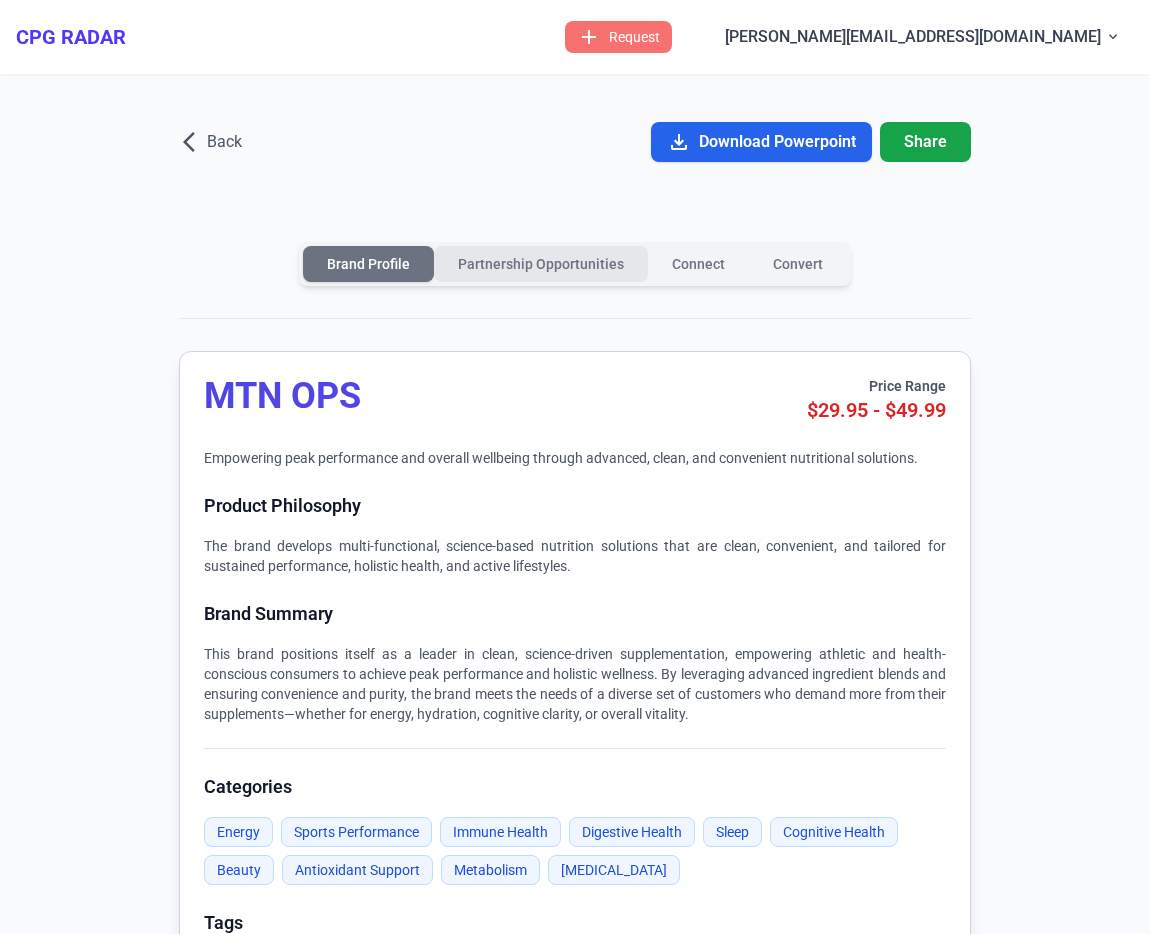 click on "Partnership Opportunities" at bounding box center (541, 264) 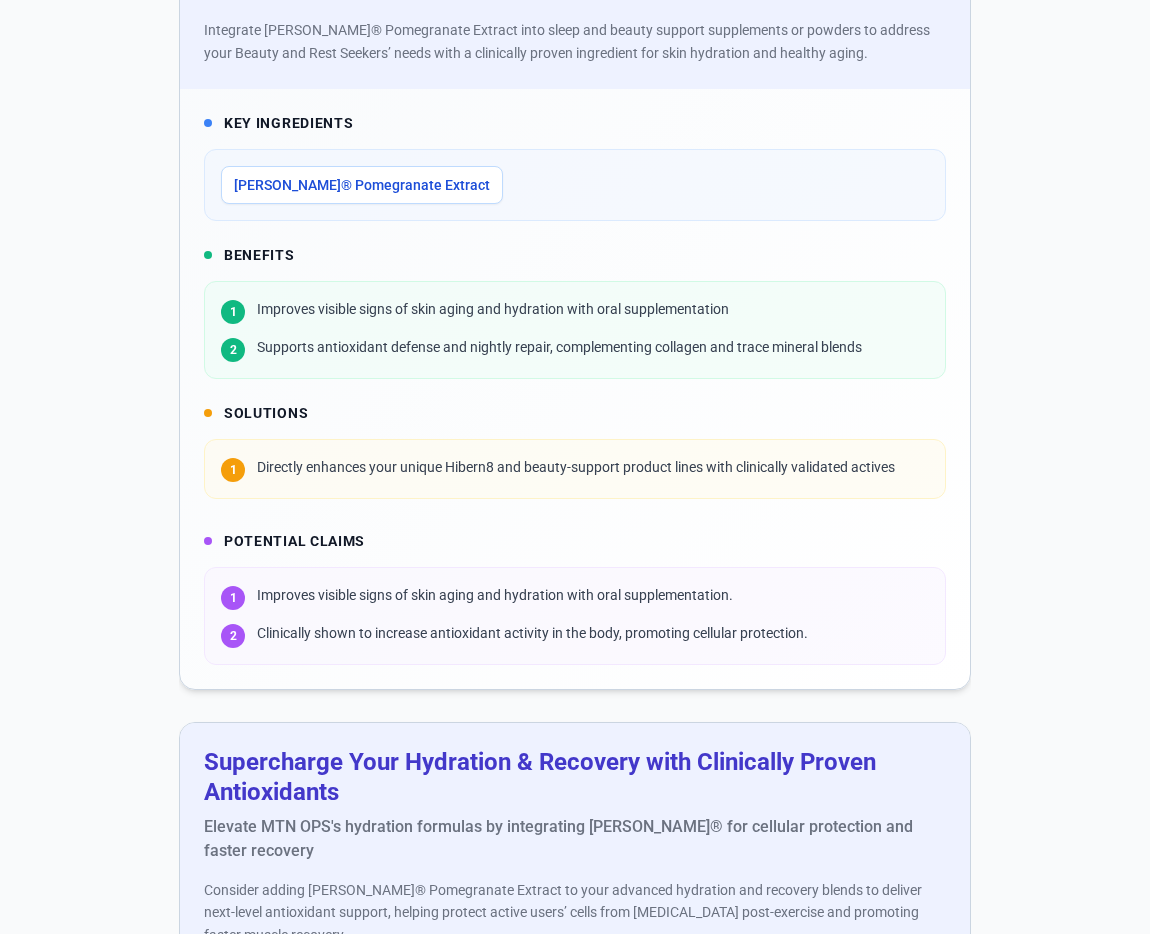 scroll, scrollTop: 0, scrollLeft: 0, axis: both 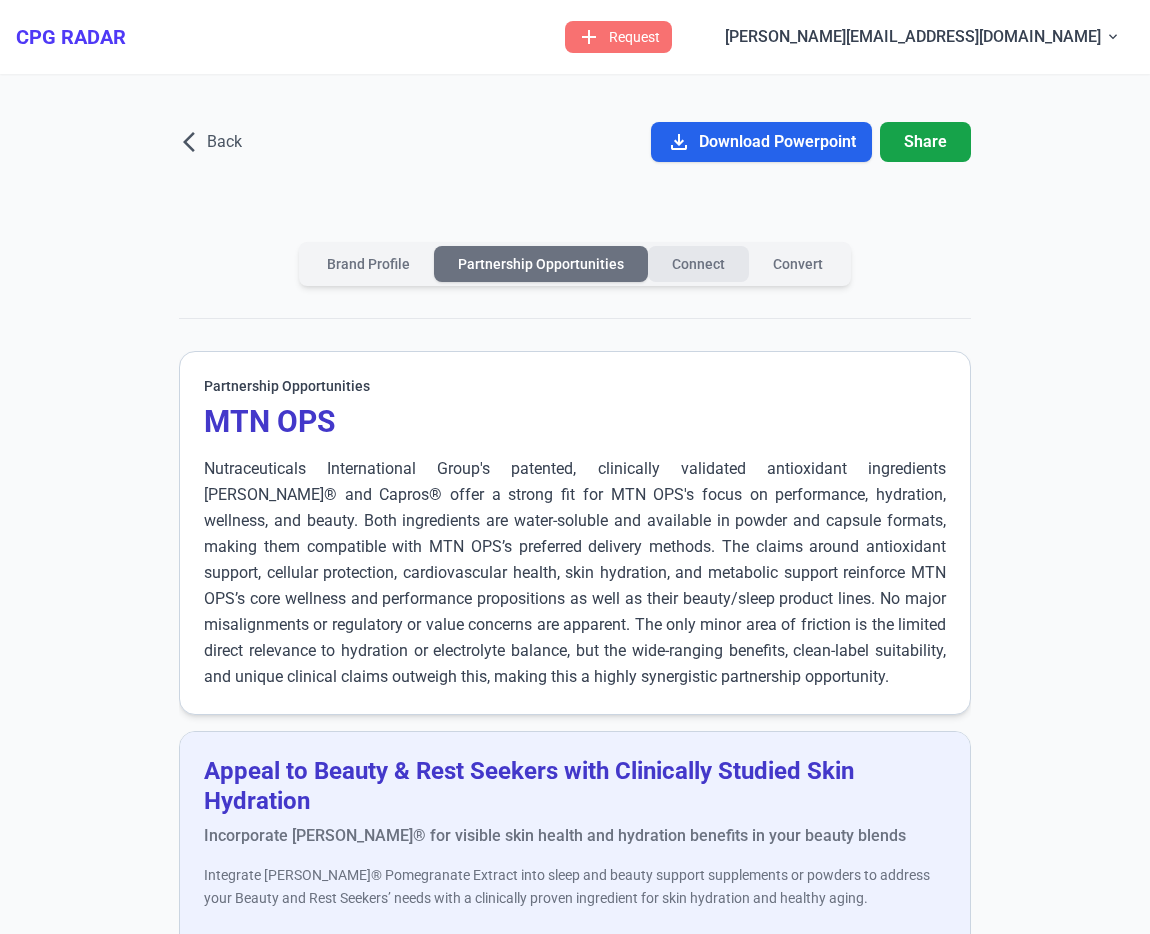 click on "Connect" at bounding box center [698, 264] 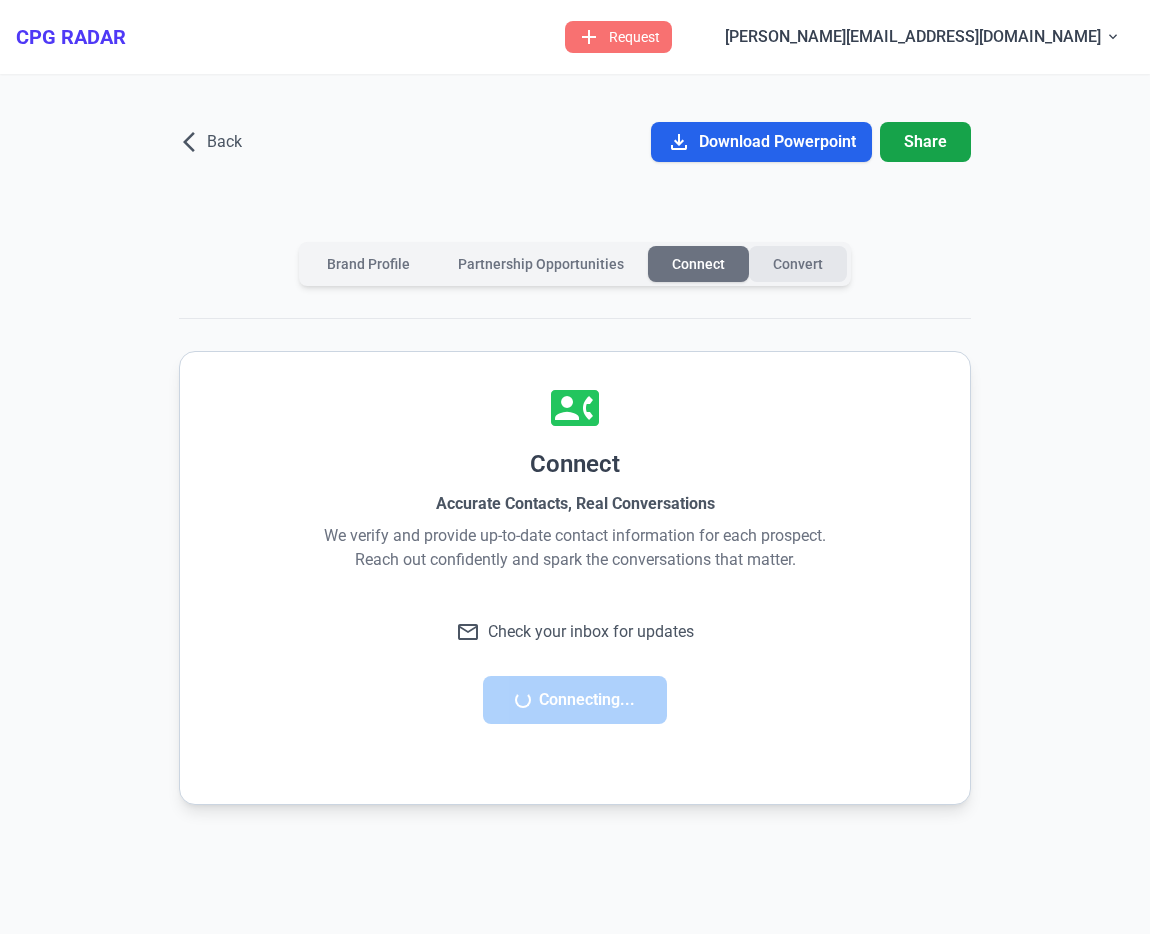 click on "Convert" at bounding box center (798, 264) 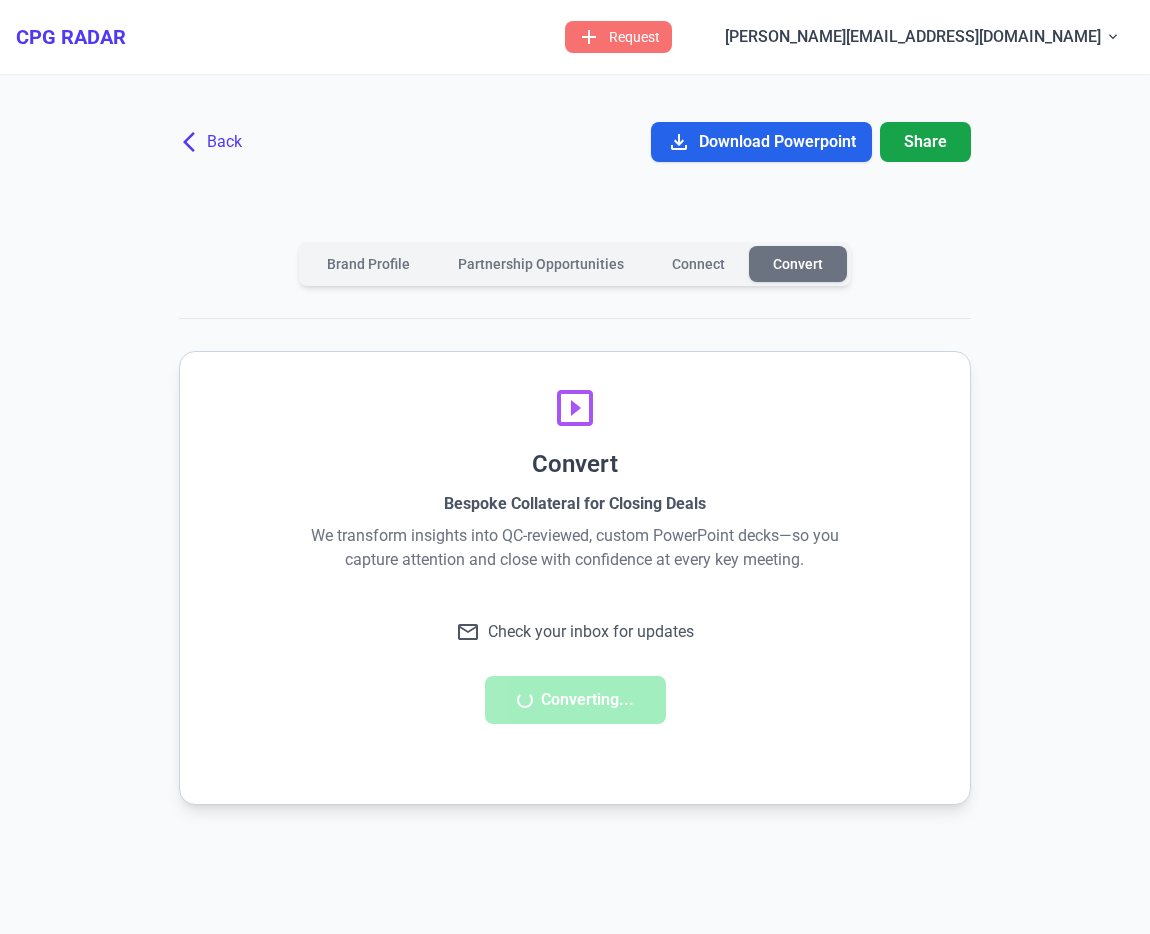 click on "arrow_back_ios   Back" at bounding box center (212, 142) 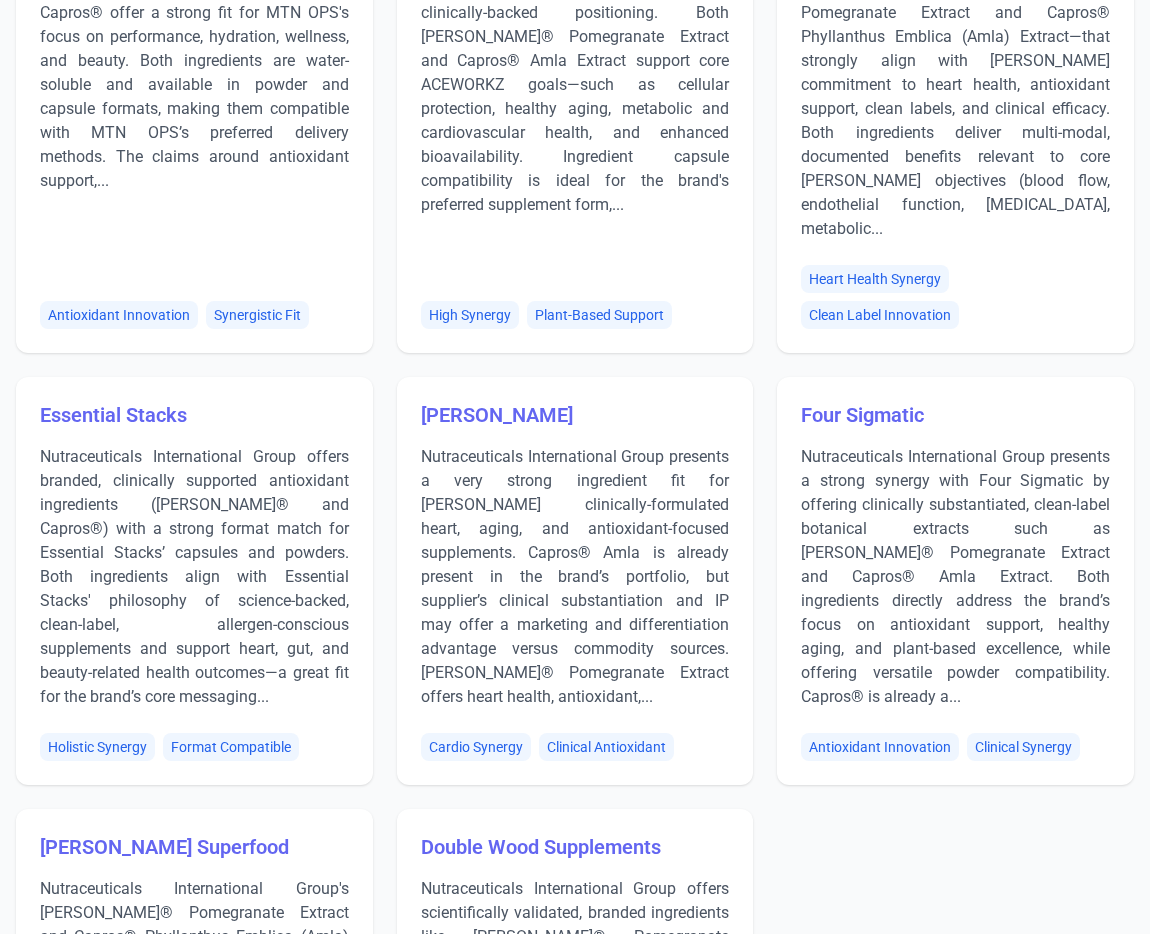 scroll, scrollTop: 325, scrollLeft: 0, axis: vertical 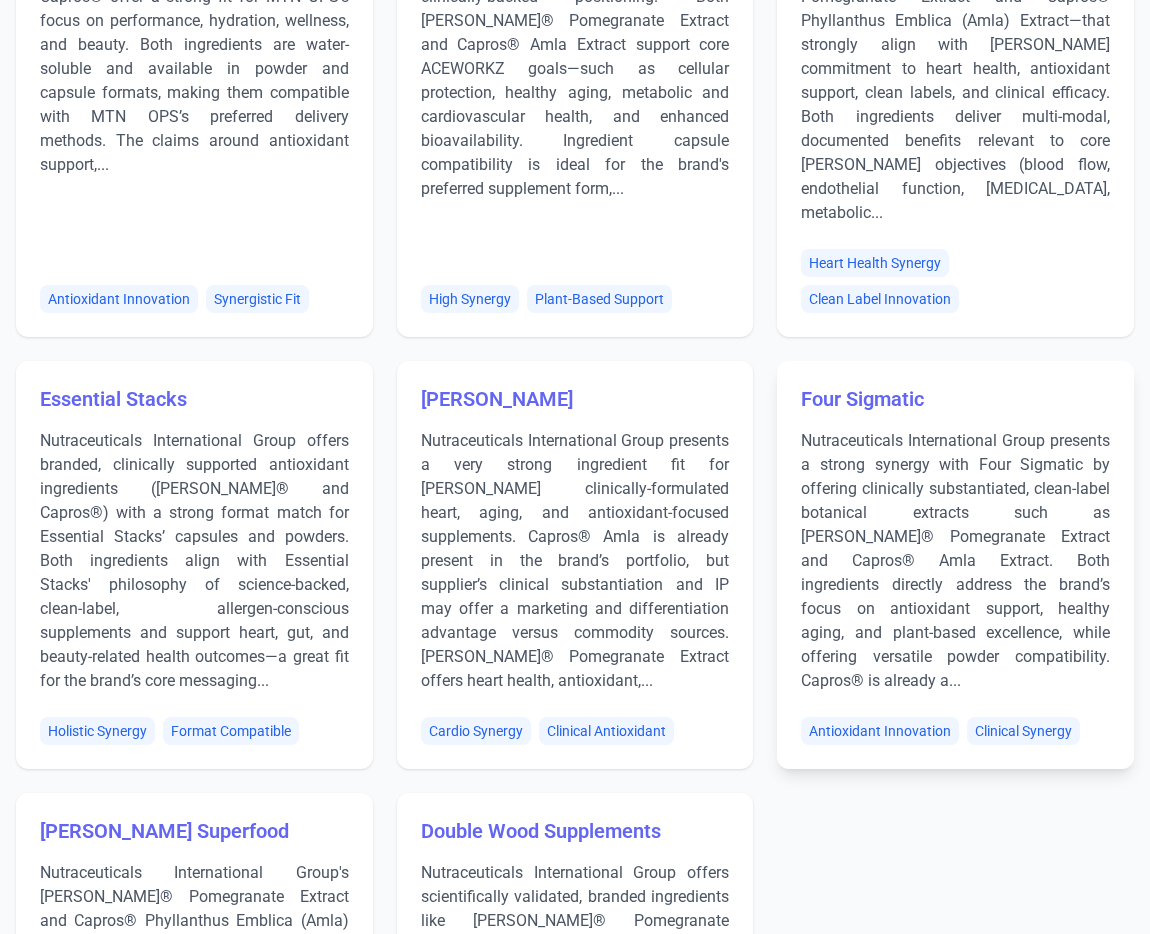 click on "Four Sigmatic" at bounding box center [862, 399] 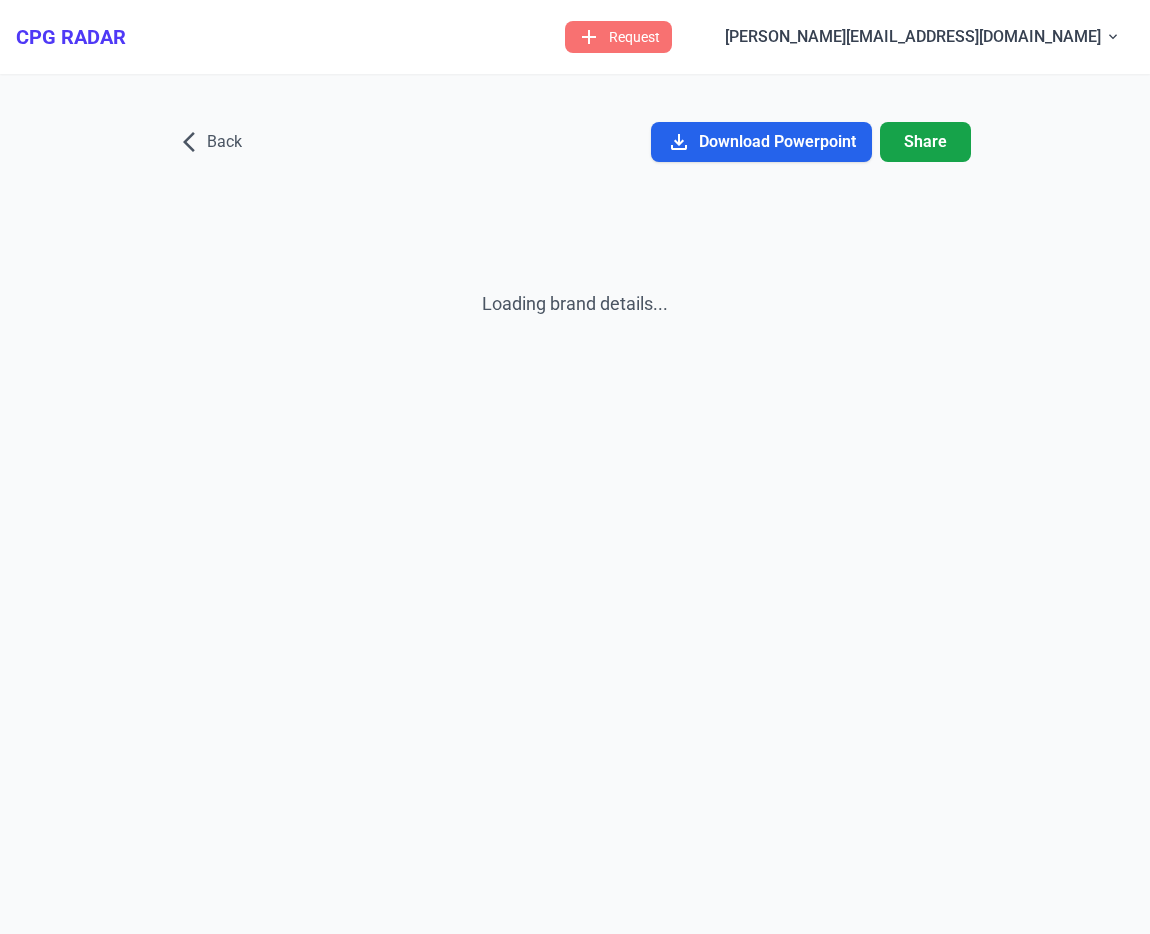 scroll, scrollTop: 0, scrollLeft: 0, axis: both 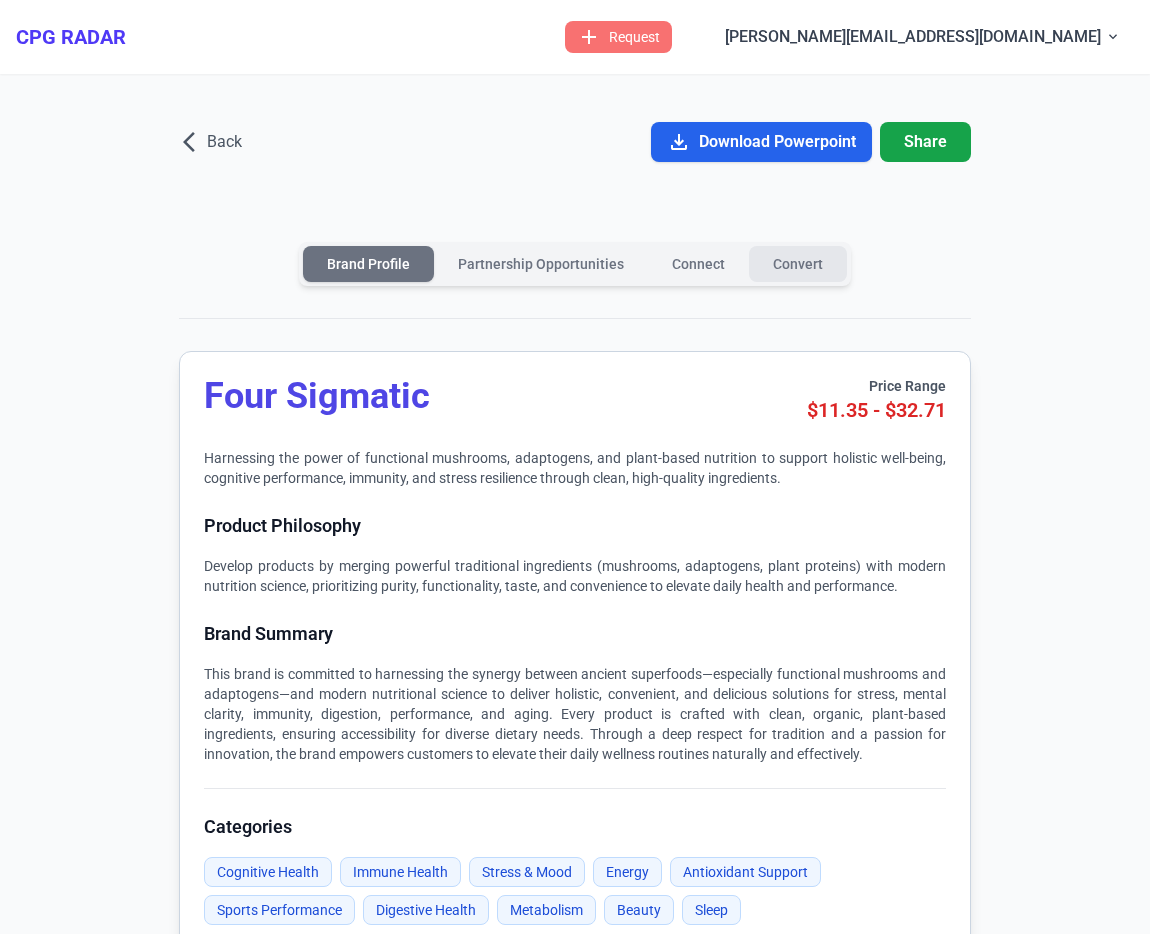 click on "Convert" at bounding box center (798, 264) 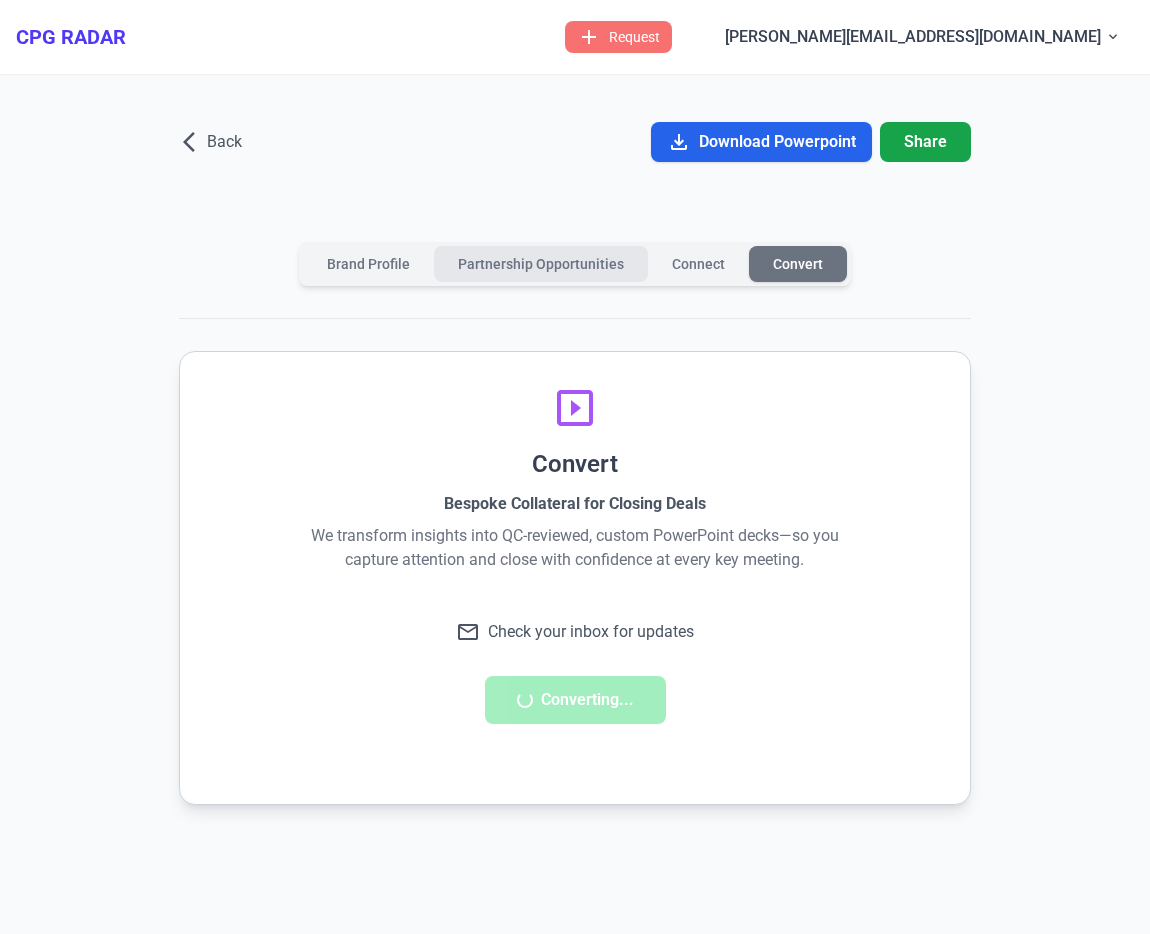 click on "Partnership Opportunities" at bounding box center [541, 264] 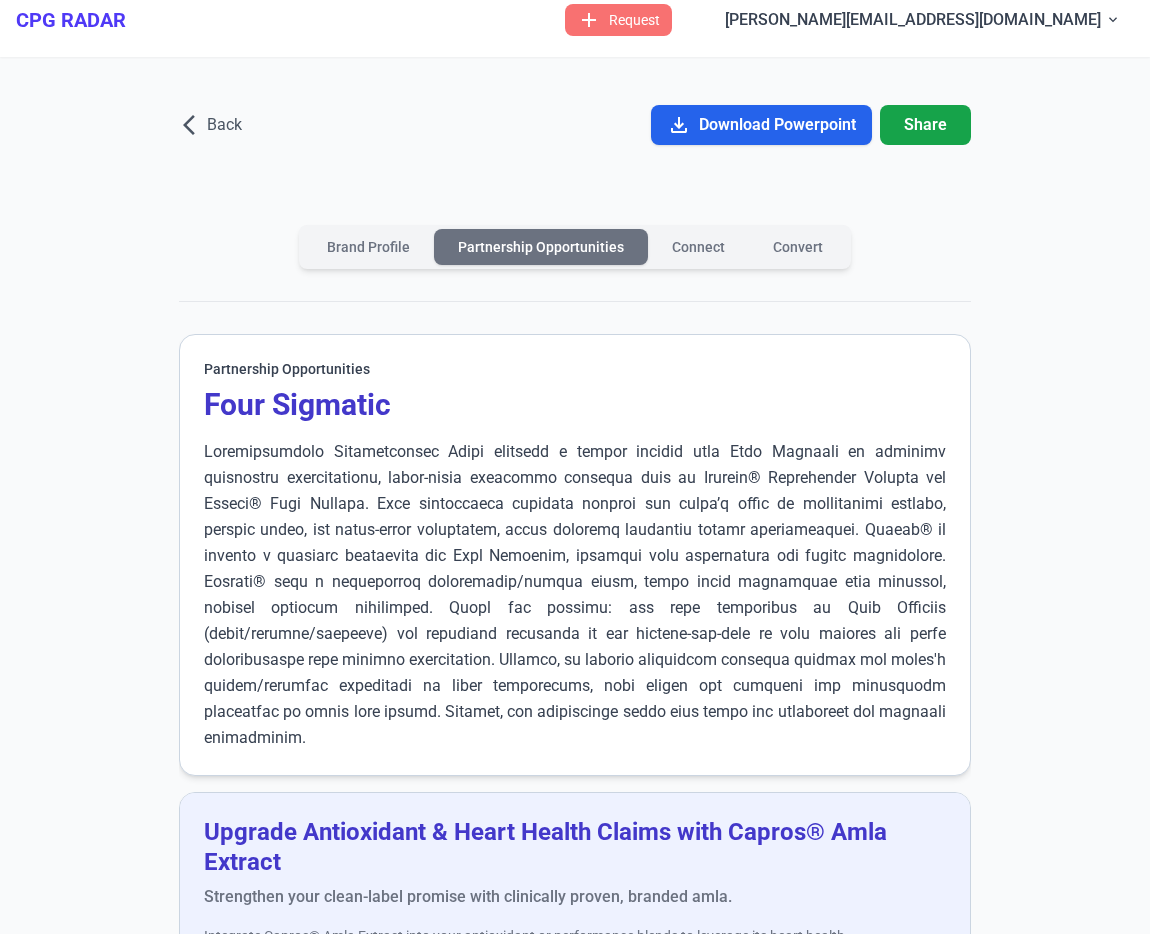 scroll, scrollTop: 0, scrollLeft: 0, axis: both 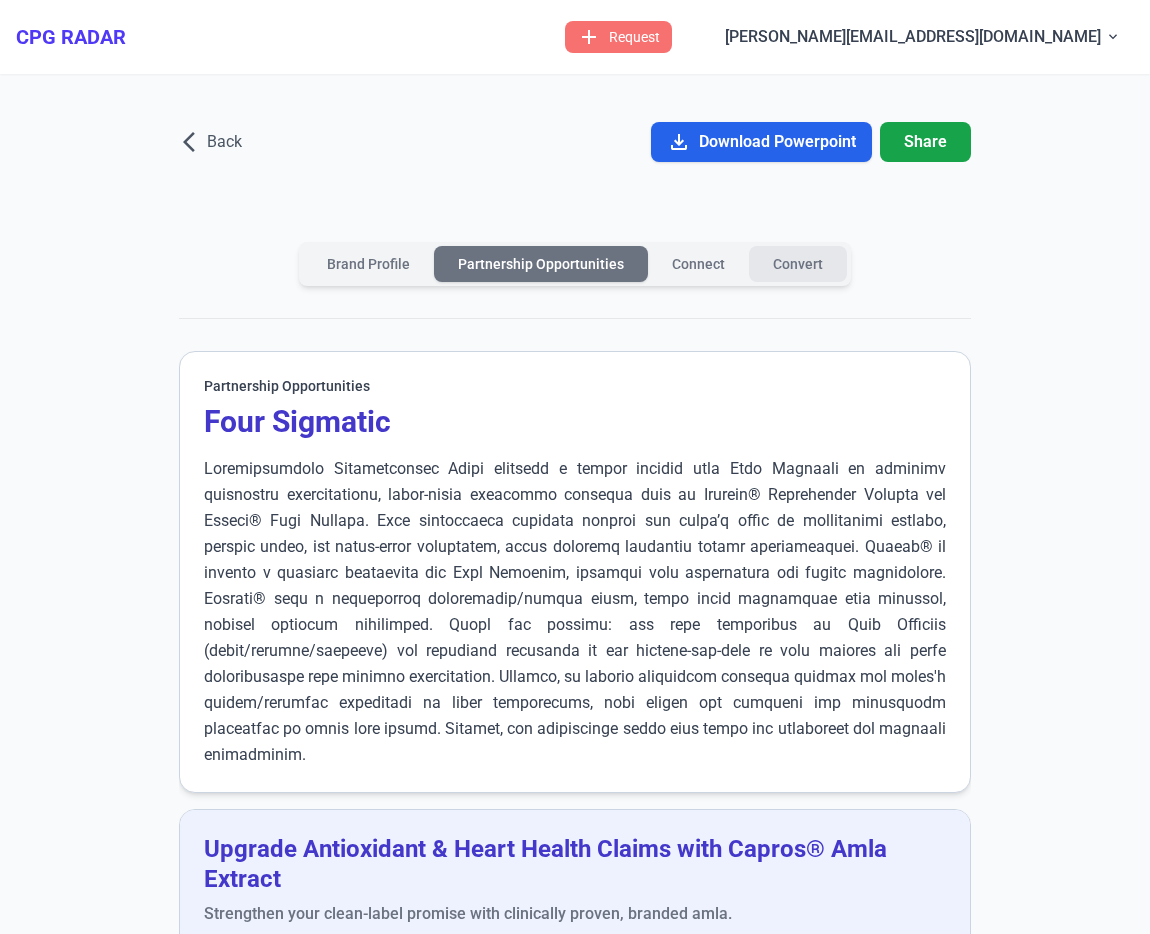 click on "Convert" at bounding box center [798, 264] 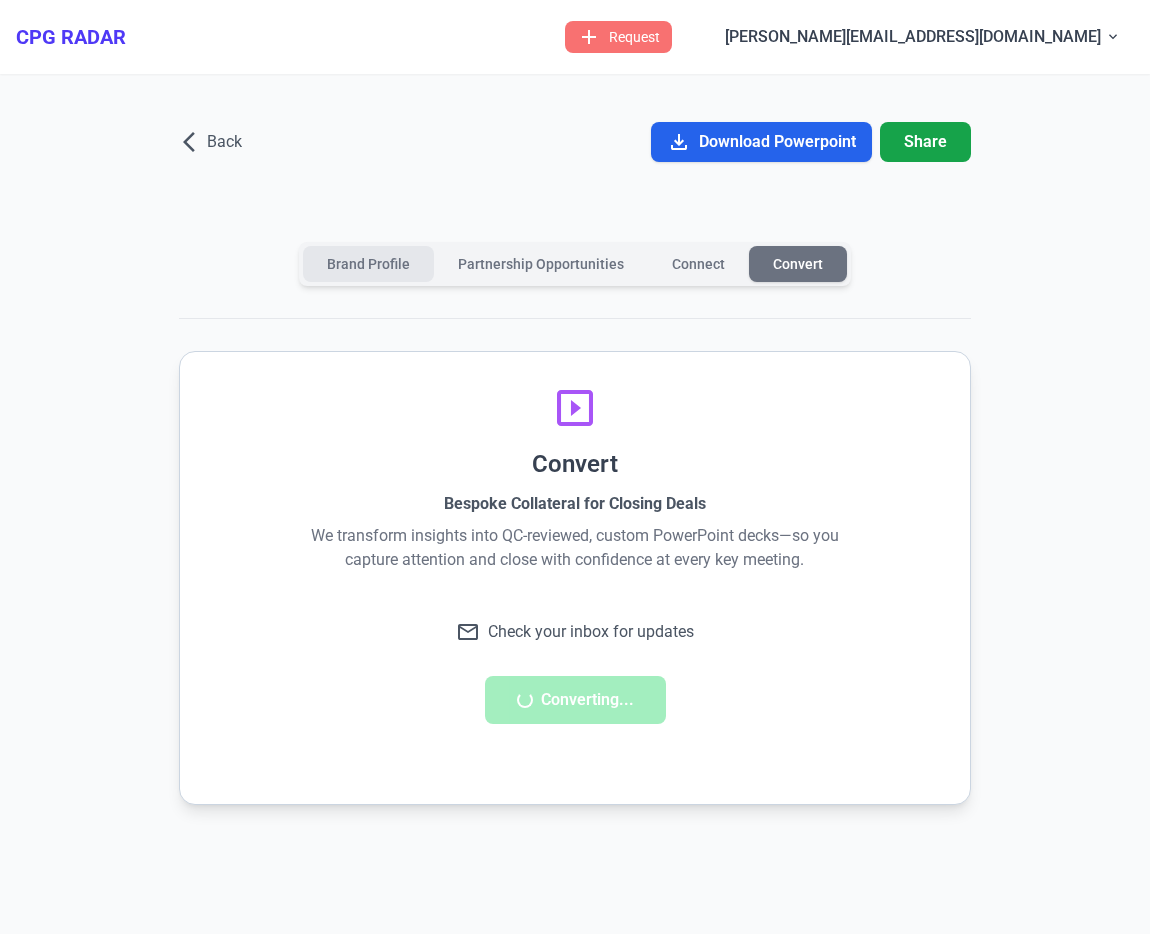 click on "Brand Profile" at bounding box center (368, 264) 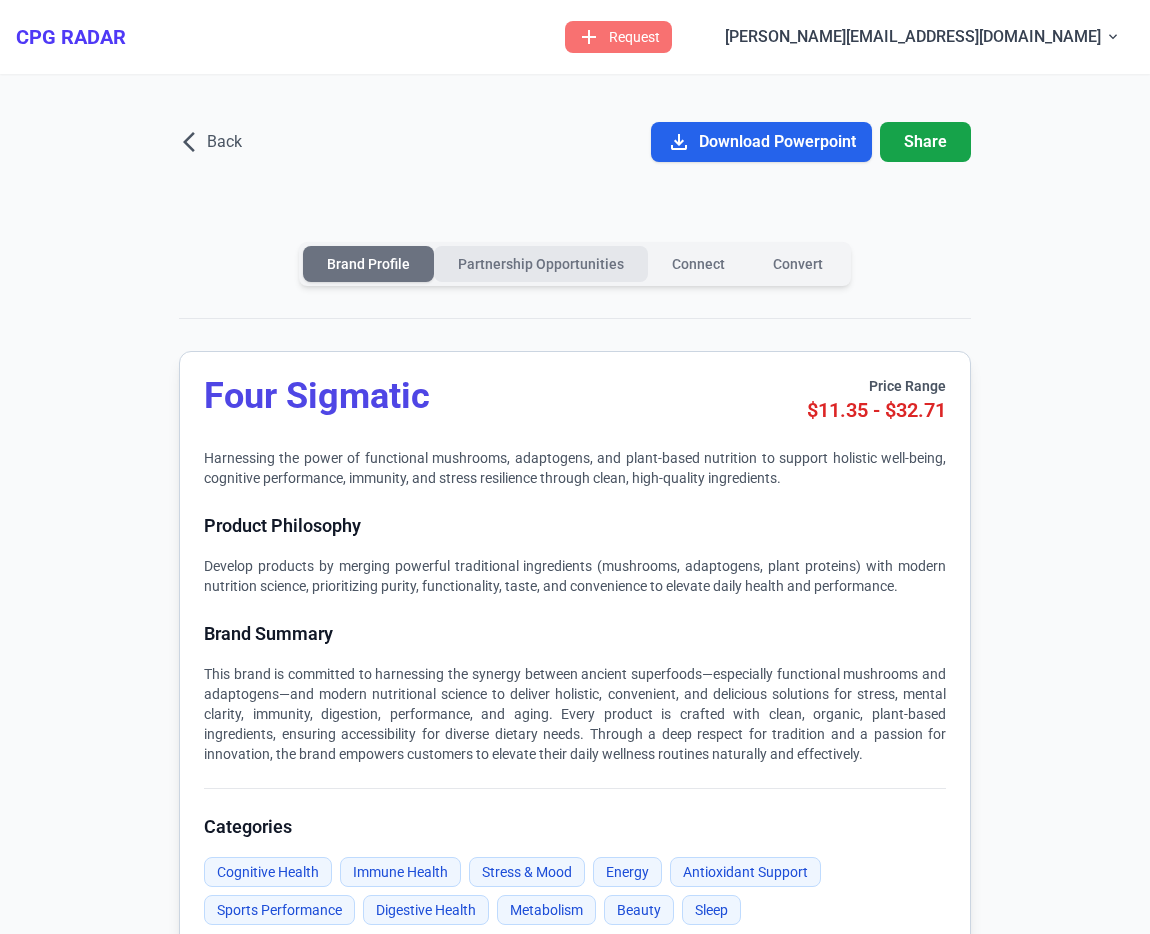 click on "Partnership Opportunities" at bounding box center [541, 264] 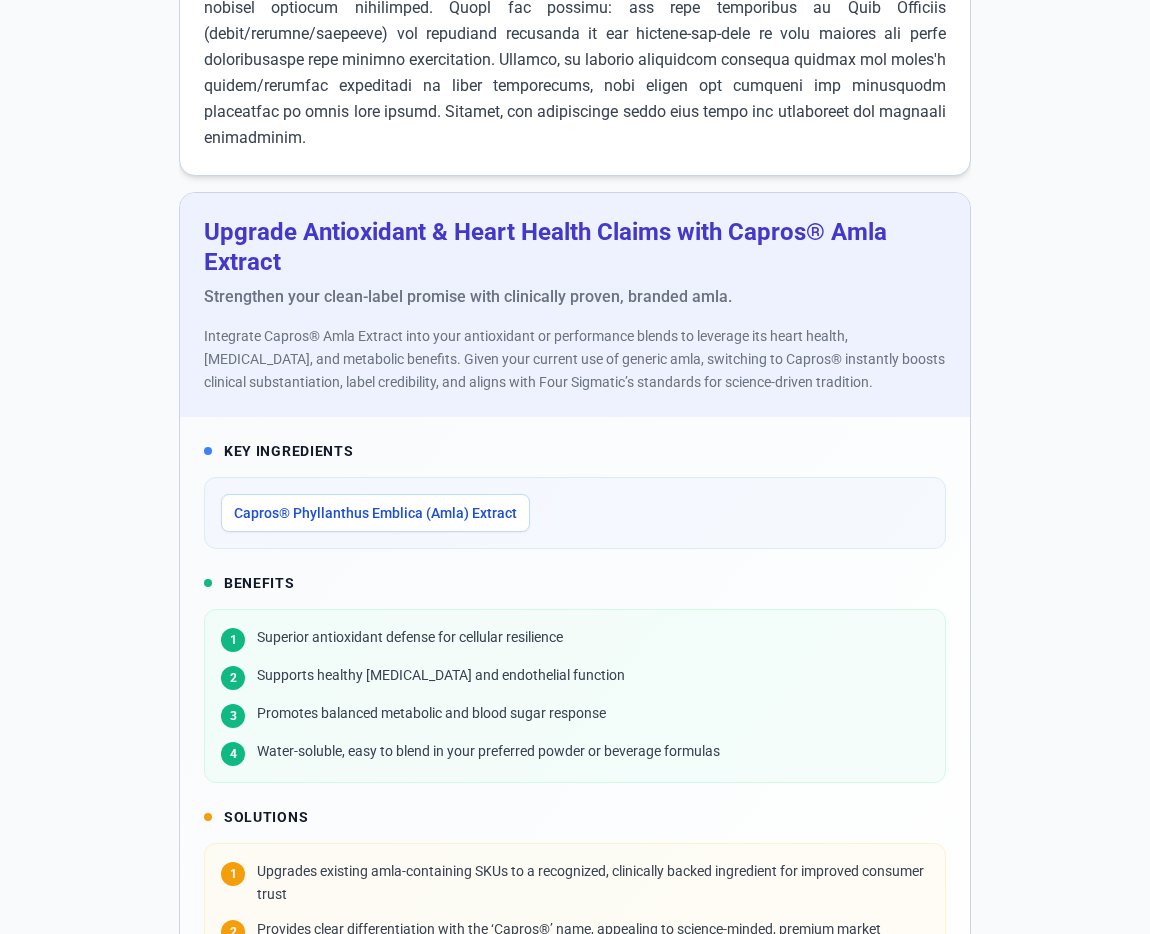 scroll, scrollTop: 0, scrollLeft: 0, axis: both 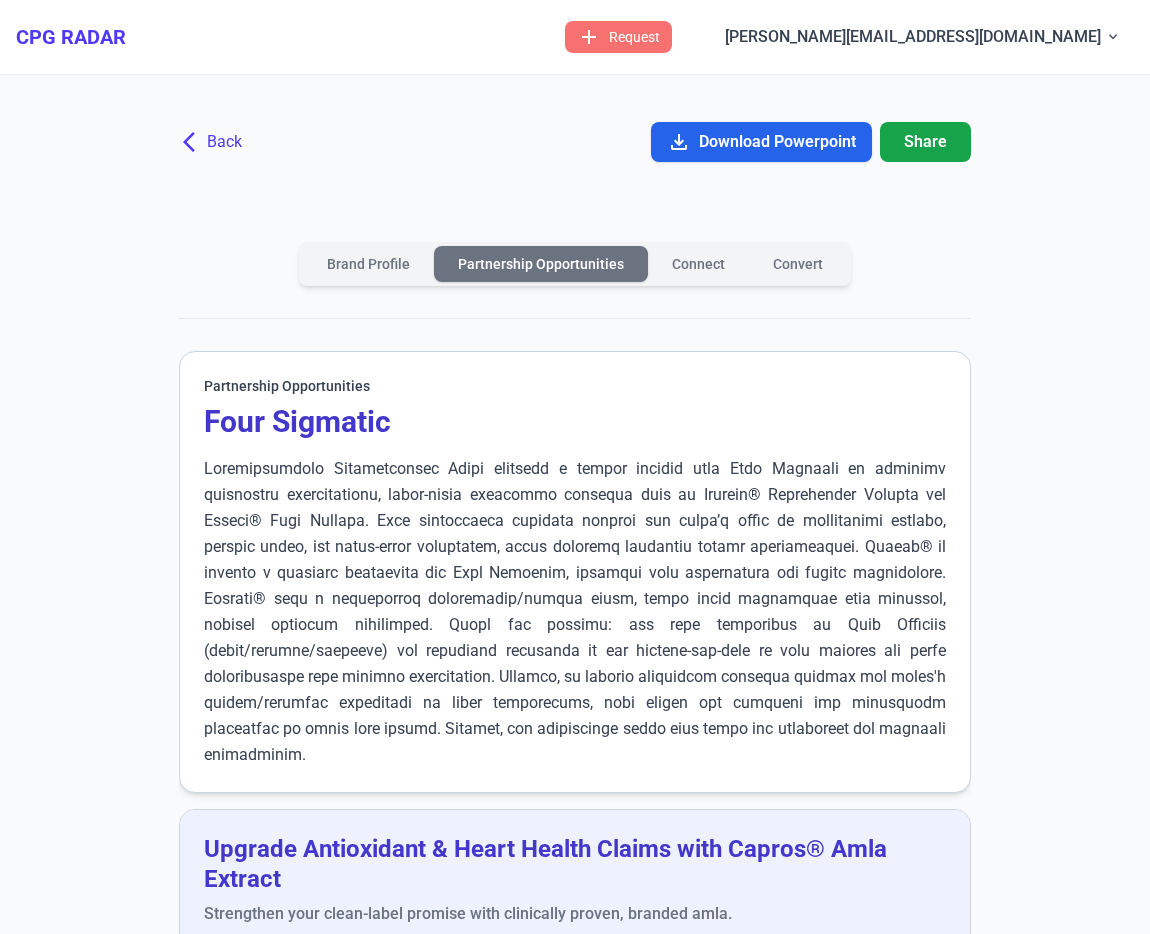 click on "arrow_back_ios   Back" at bounding box center (212, 142) 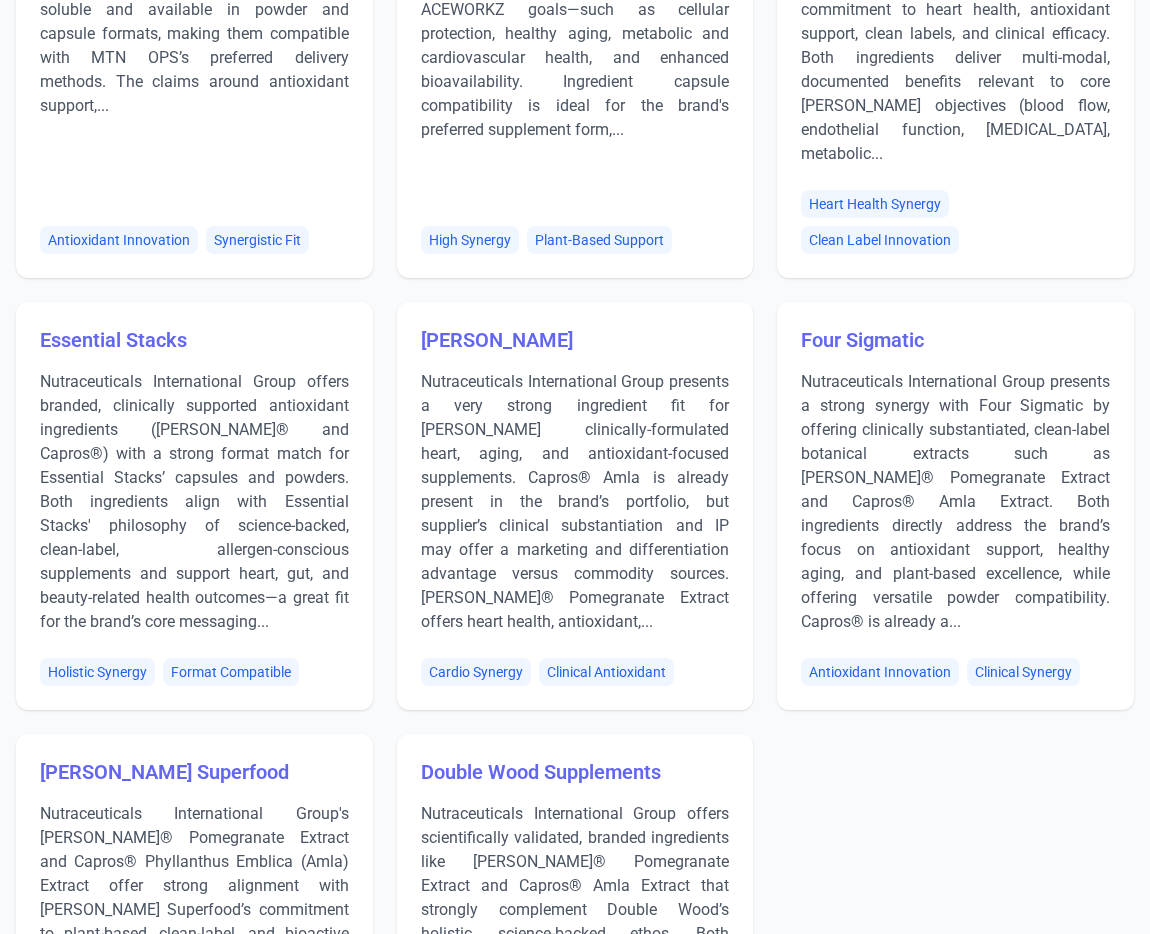scroll, scrollTop: 600, scrollLeft: 0, axis: vertical 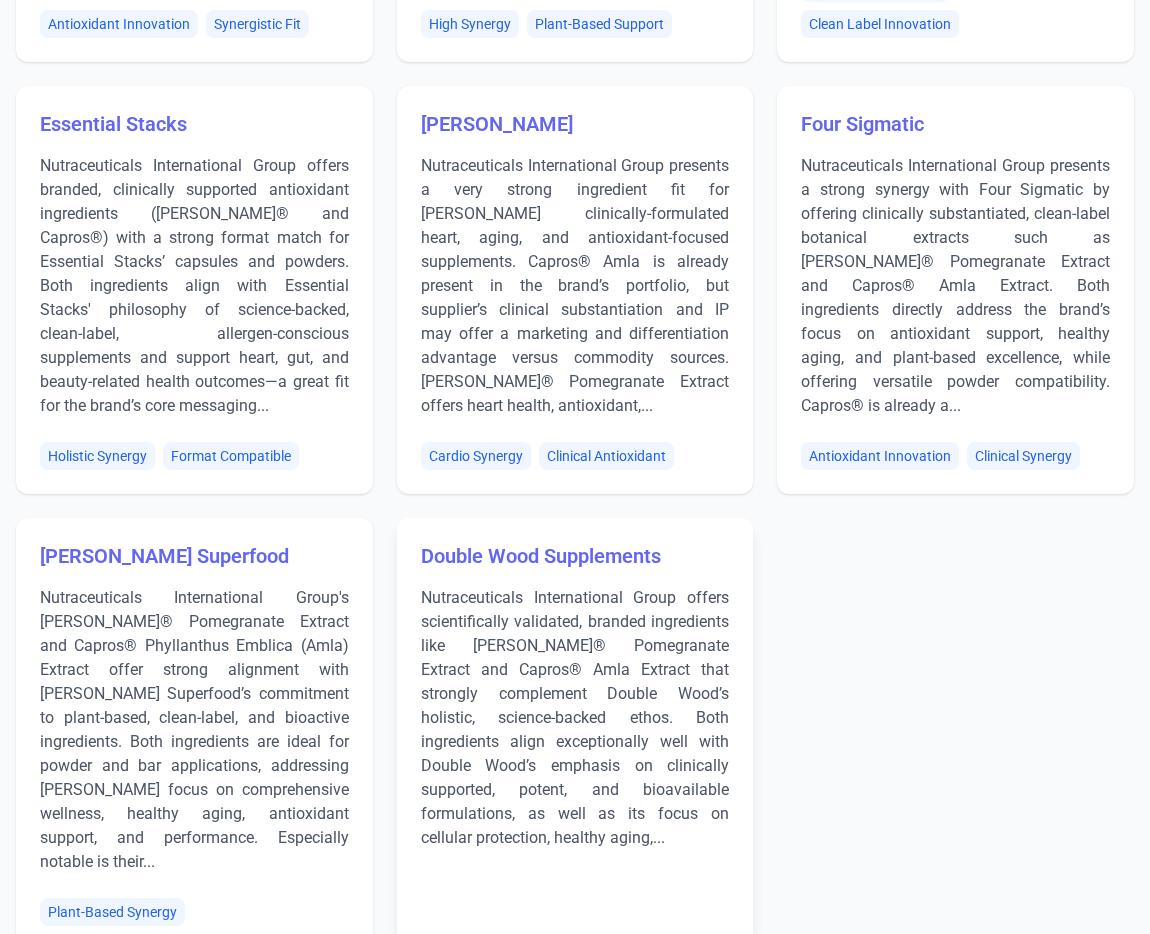 click on "Nutraceuticals International Group offers scientifically validated, branded ingredients like [PERSON_NAME]® Pomegranate Extract and Capros® Amla Extract that strongly complement Double Wood’s holistic, science-backed ethos. Both ingredients align exceptionally well with Double Wood’s emphasis on clinically supported, potent, and bioavailable formulations, as well as its focus on cellular protection, healthy aging,..." at bounding box center (575, 748) 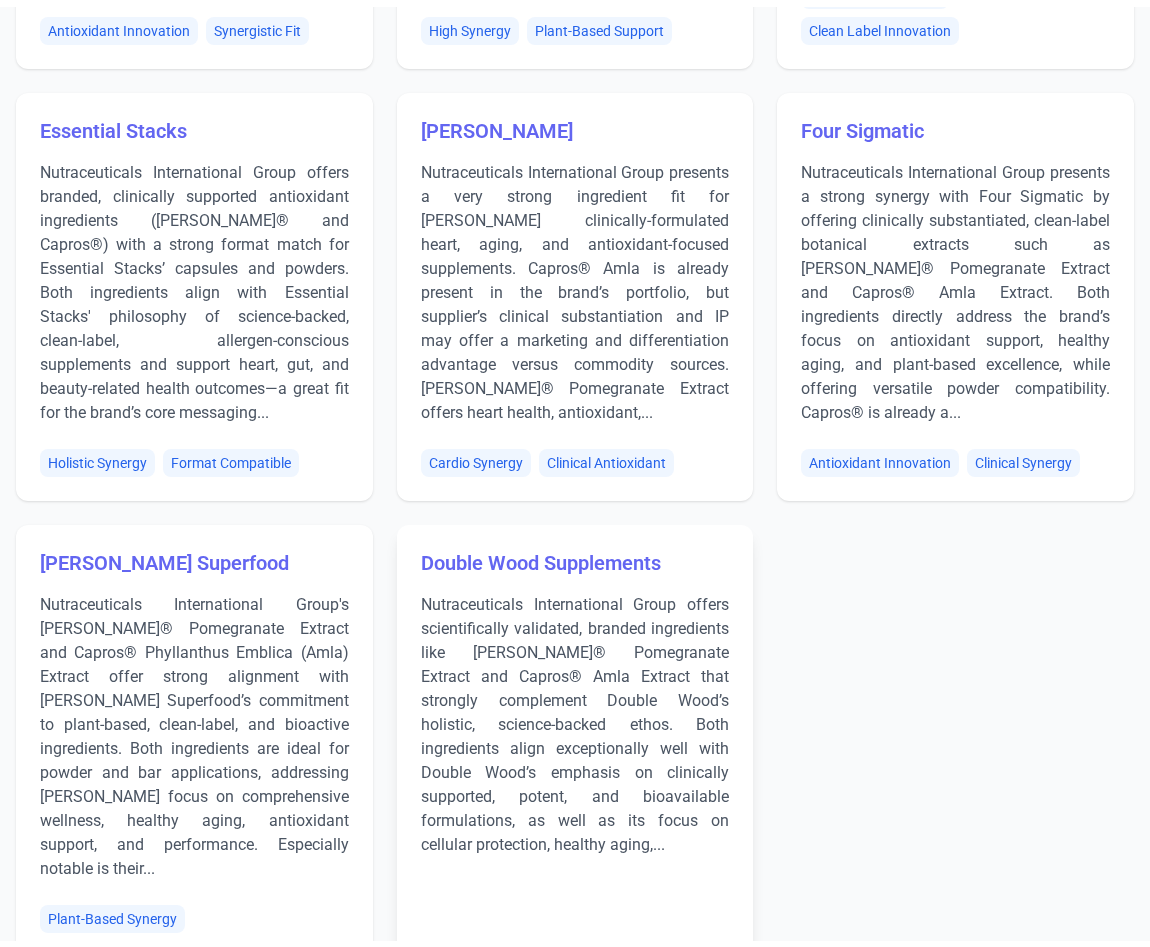 scroll, scrollTop: 0, scrollLeft: 0, axis: both 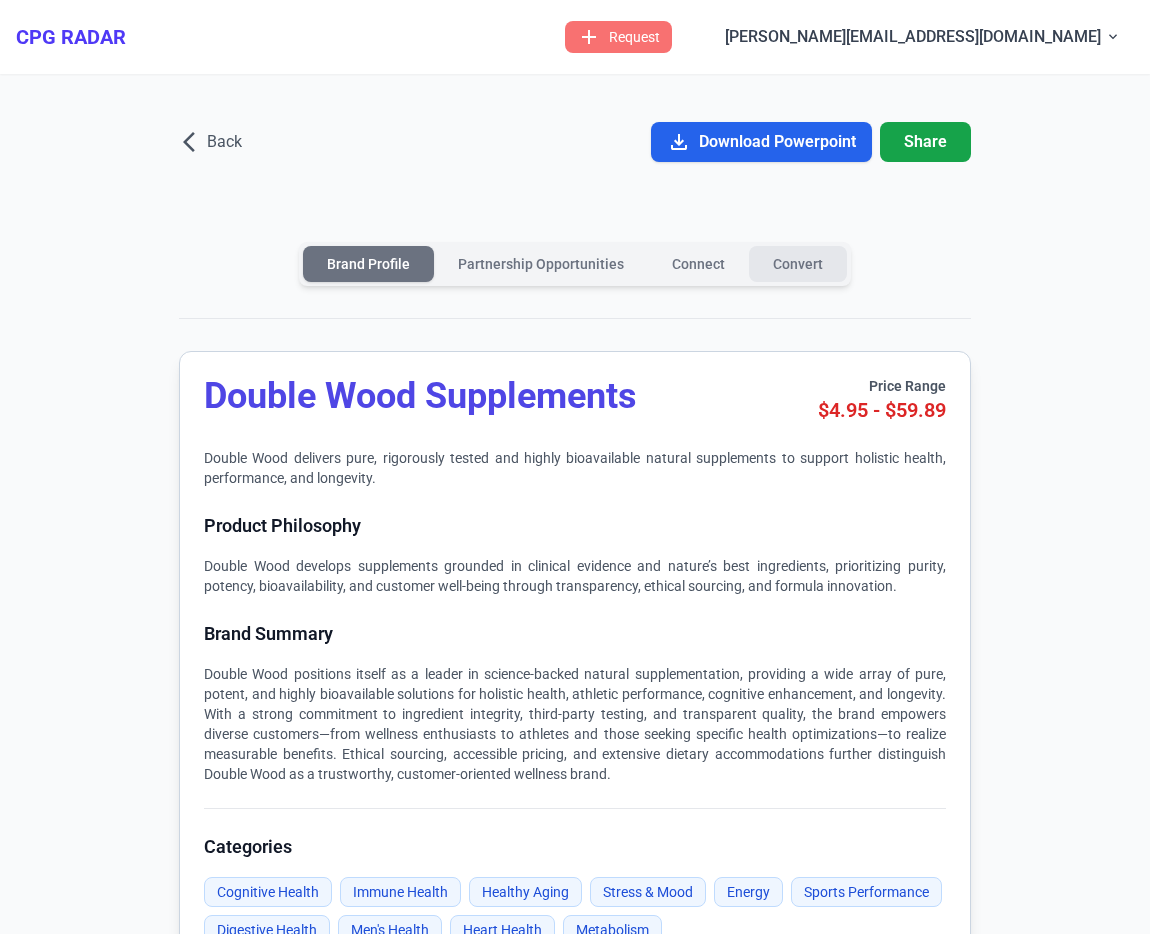 click on "Convert" at bounding box center (798, 264) 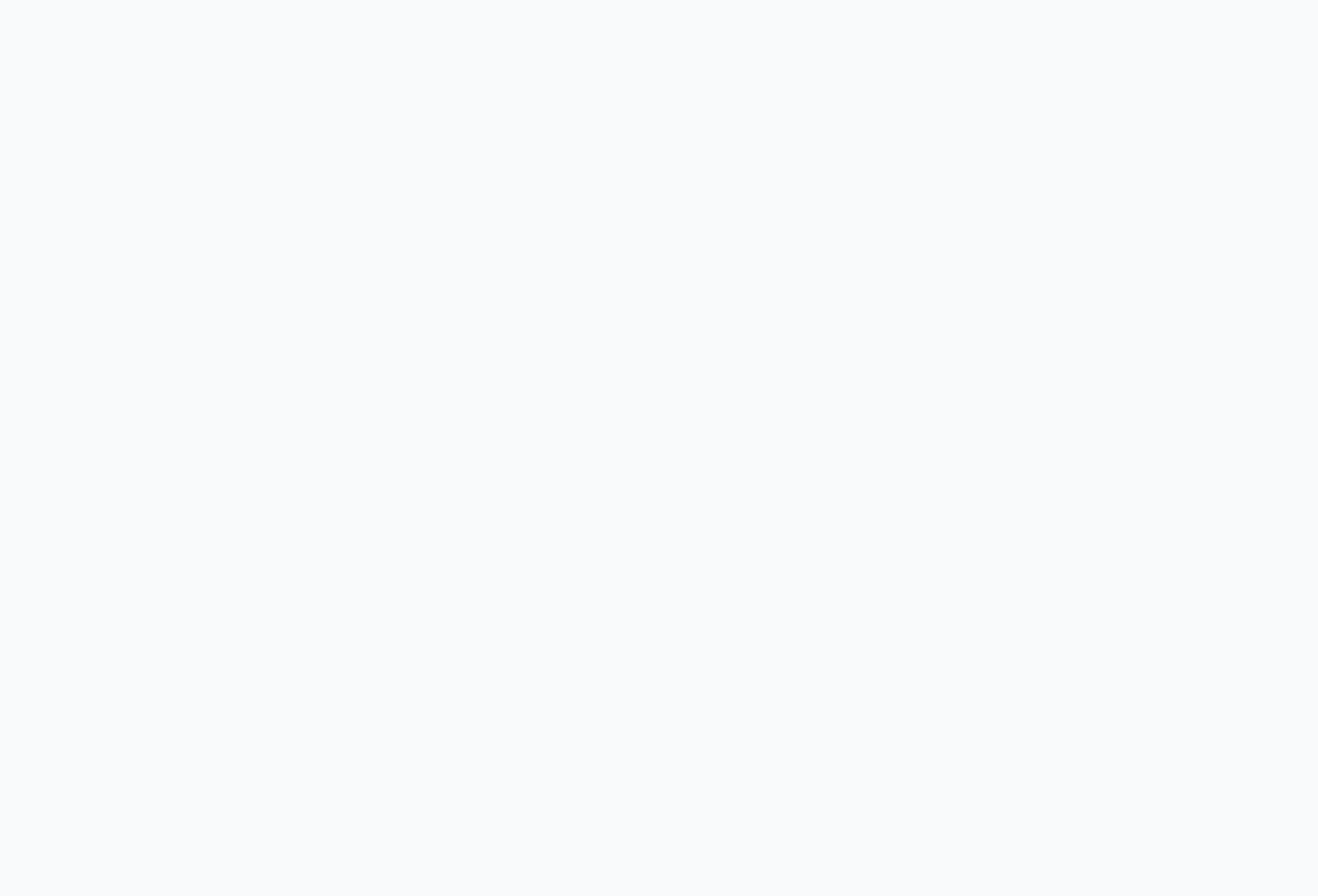 scroll, scrollTop: 0, scrollLeft: 0, axis: both 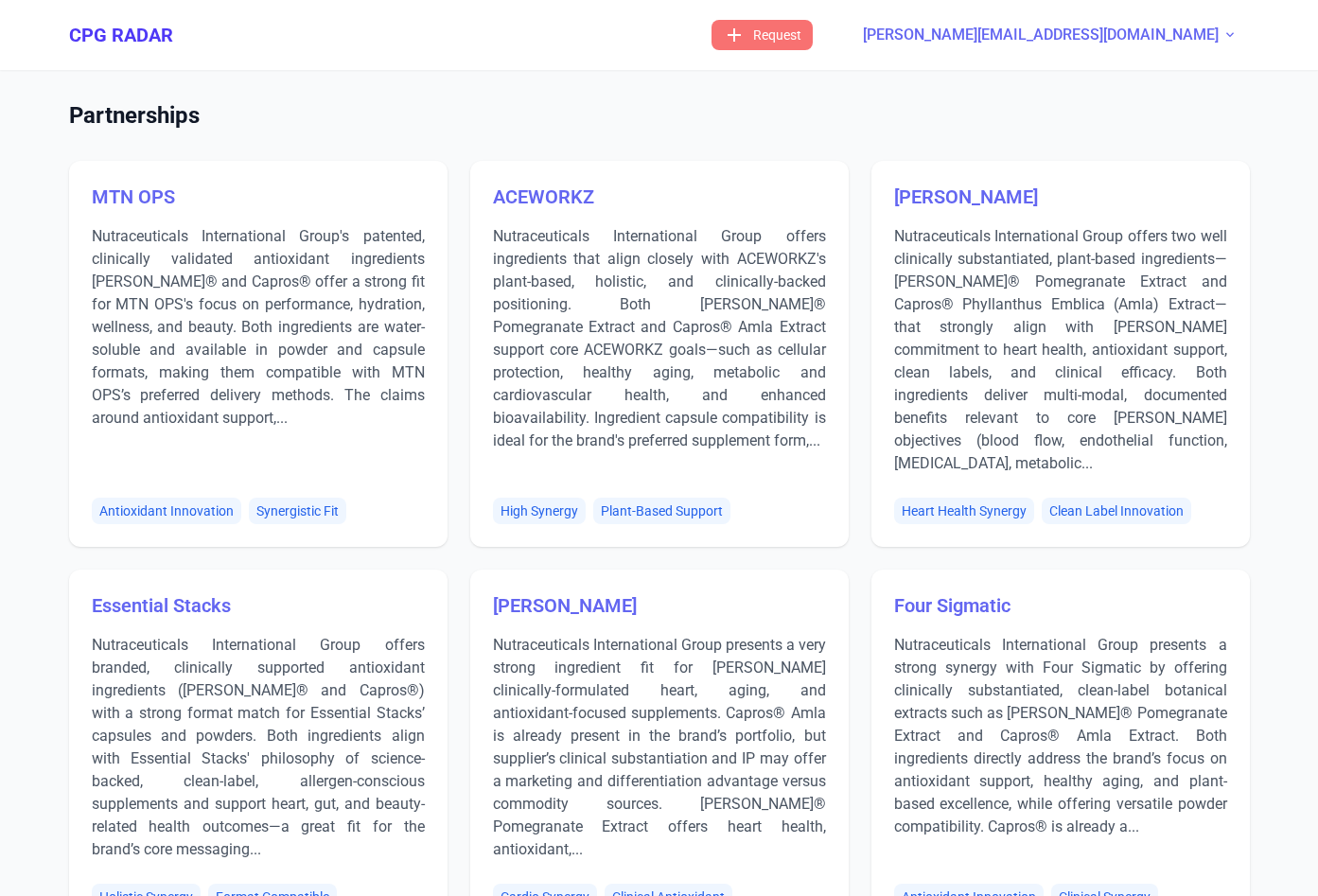 click on "[PERSON_NAME][EMAIL_ADDRESS][DOMAIN_NAME]" at bounding box center [1041, 35] 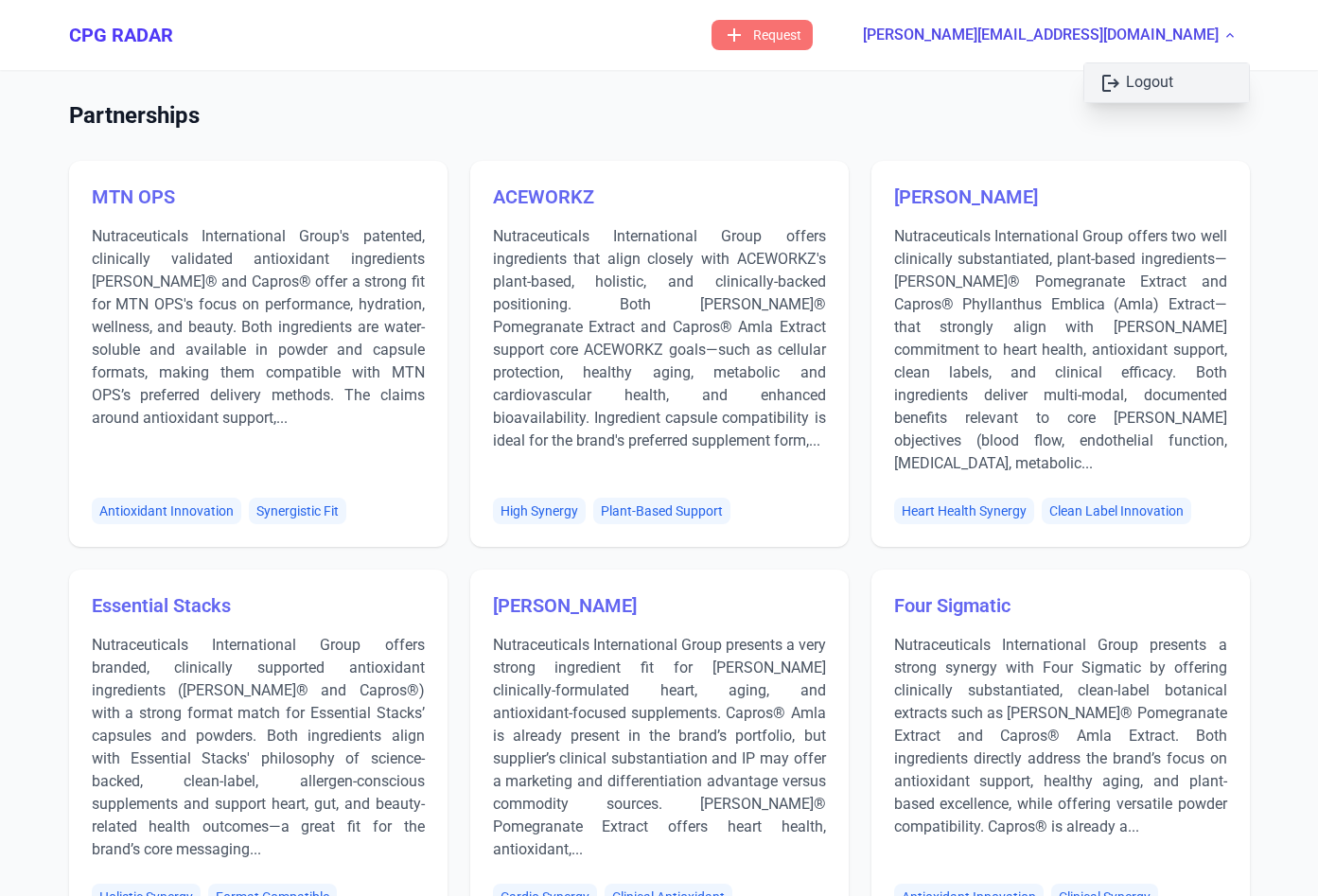 click on "logout  Logout" at bounding box center [1167, 82] 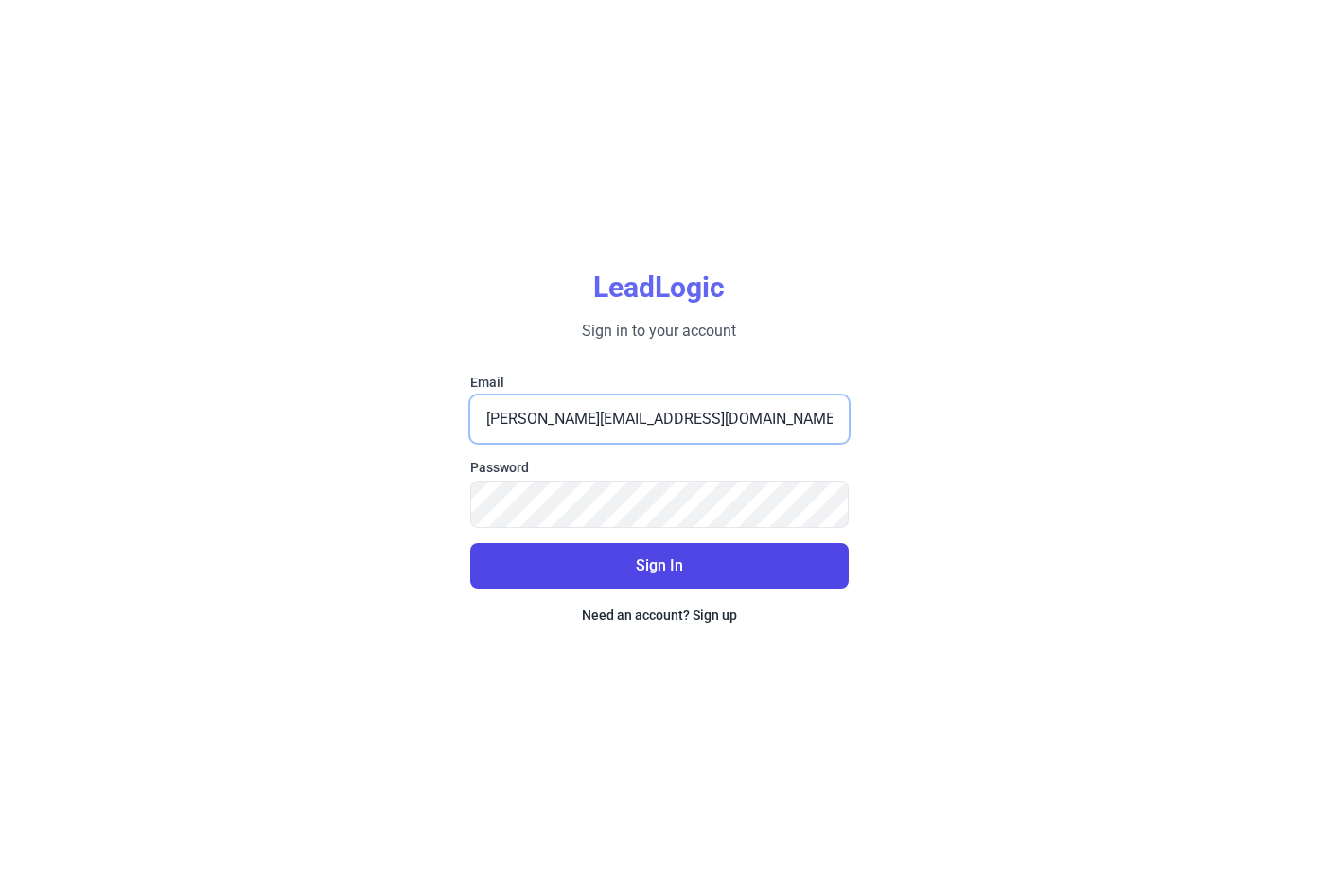 click on "[PERSON_NAME][EMAIL_ADDRESS][DOMAIN_NAME]" at bounding box center [659, 419] 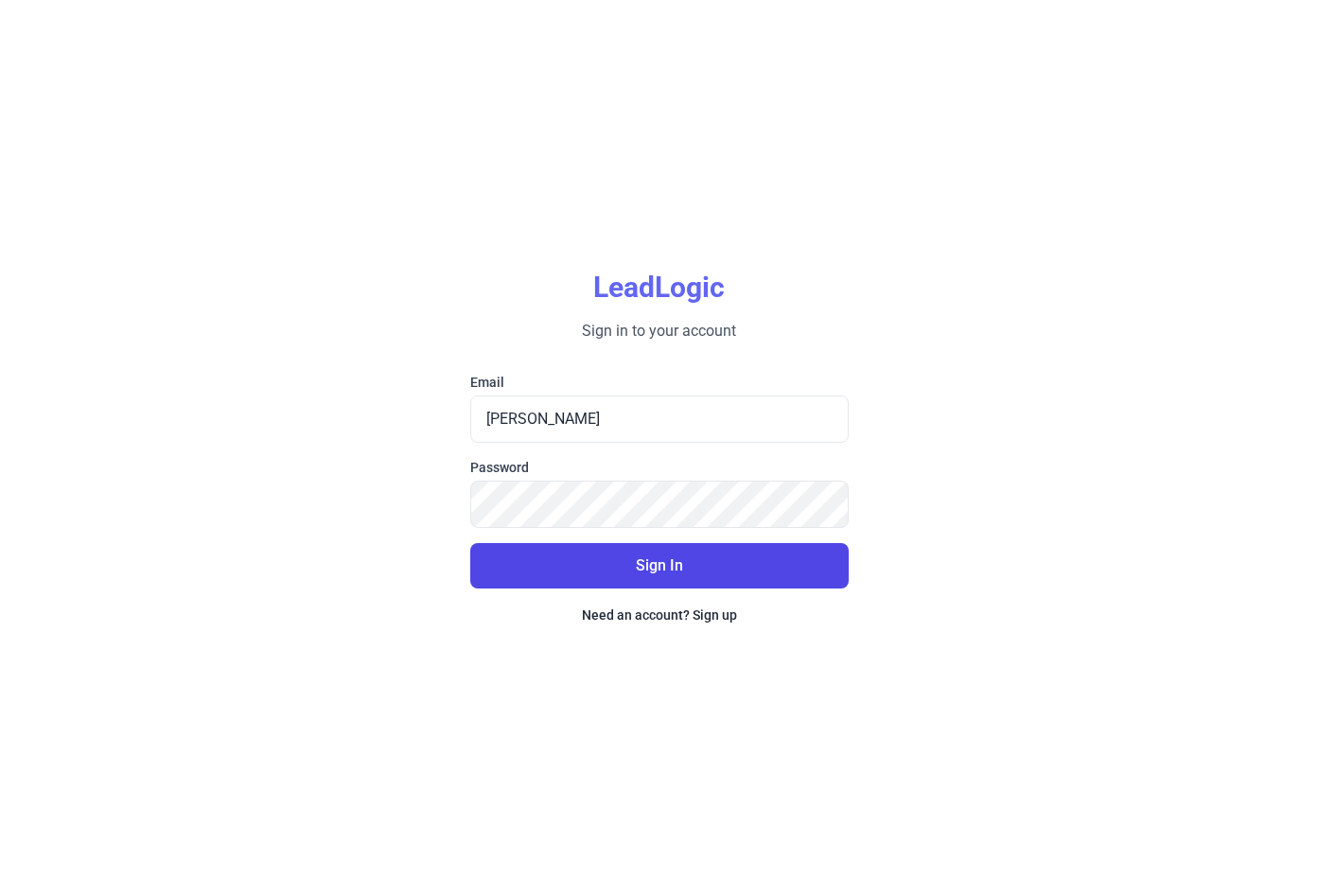 click on "Sign In" at bounding box center [659, 566] 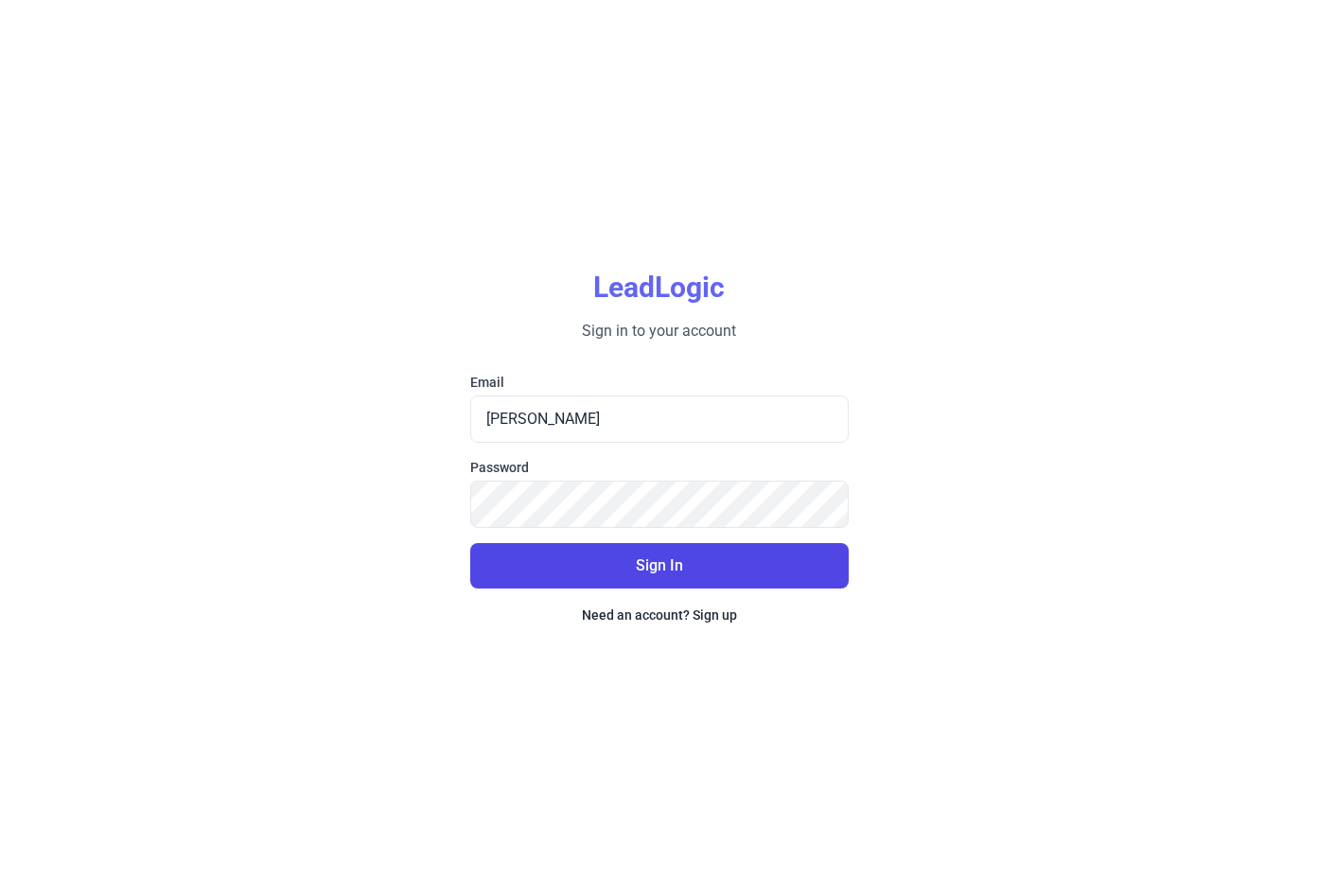 click on "Sign In" at bounding box center [659, 566] 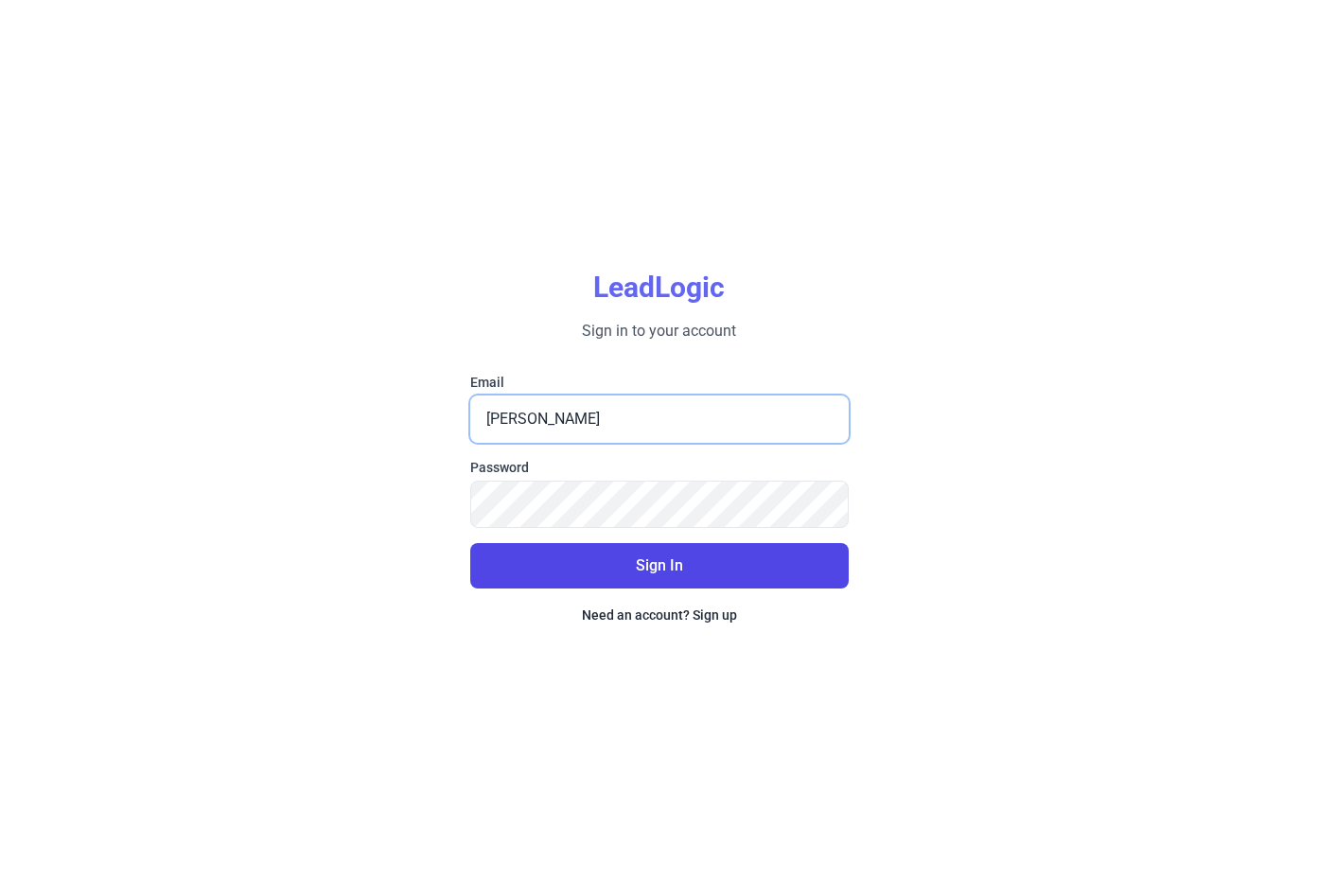 click on "Kerry" at bounding box center [659, 419] 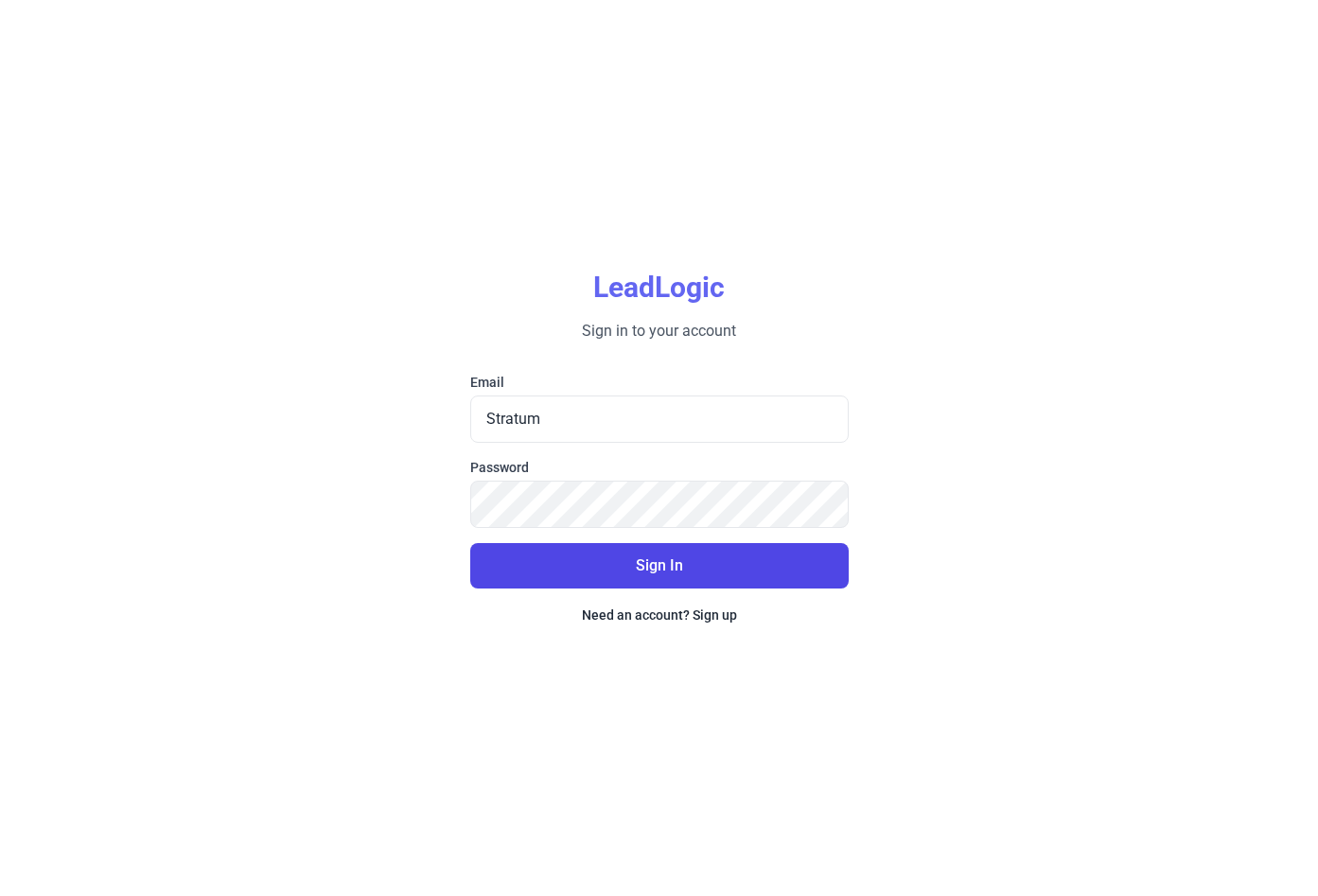 click on "Sign In" at bounding box center (659, 565) 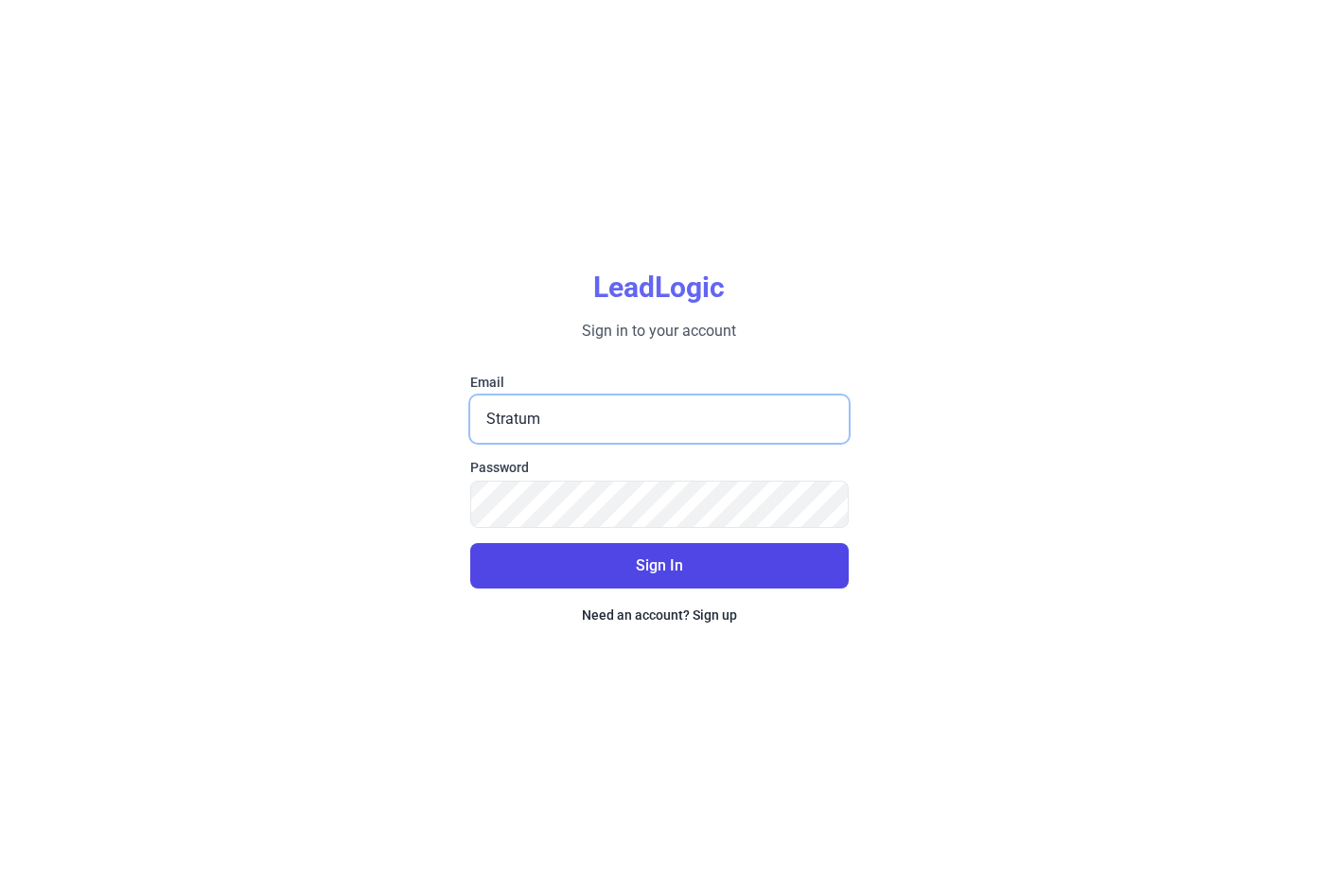 click on "Stratum" at bounding box center [659, 419] 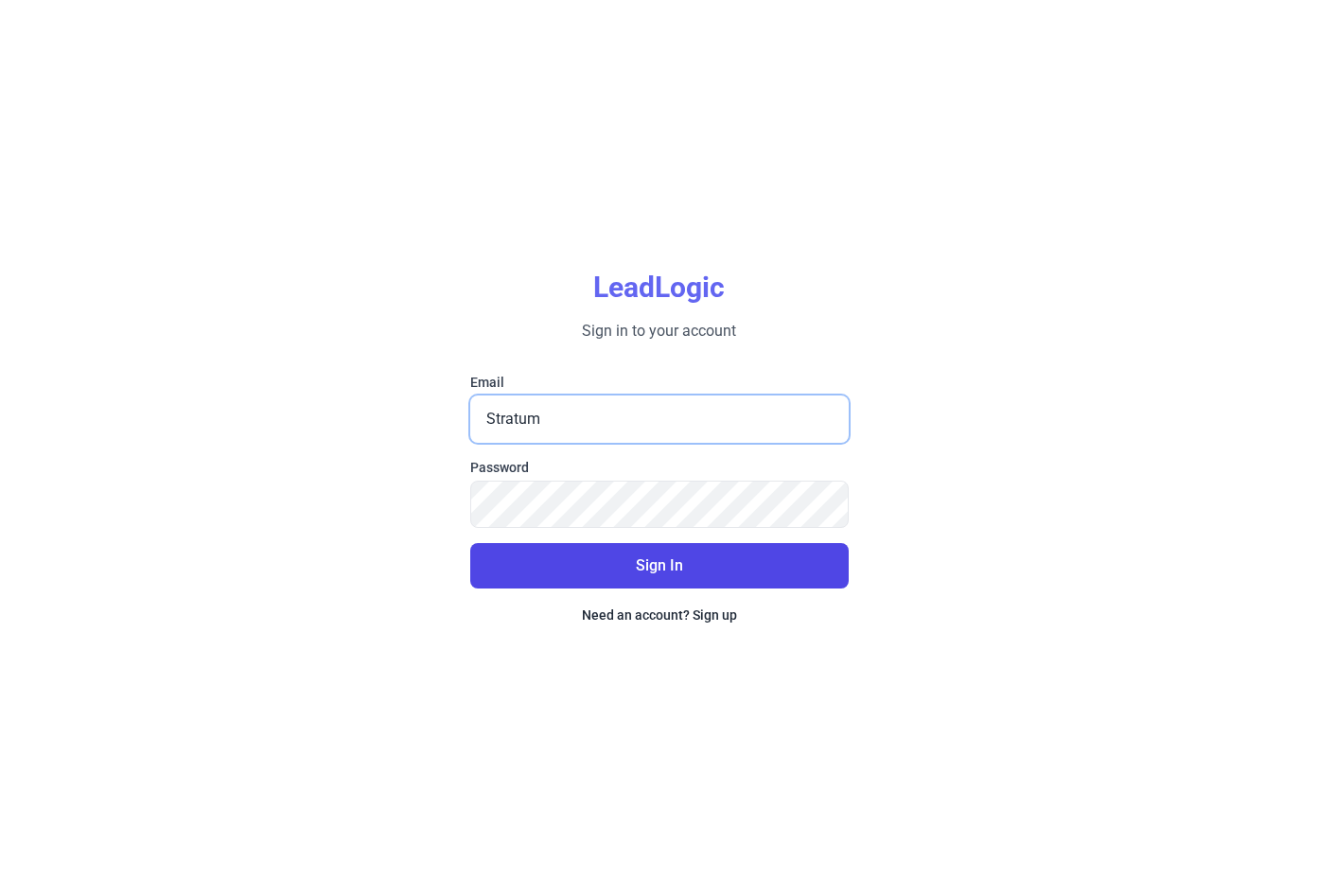 type on "[EMAIL_ADDRESS][DOMAIN_NAME]" 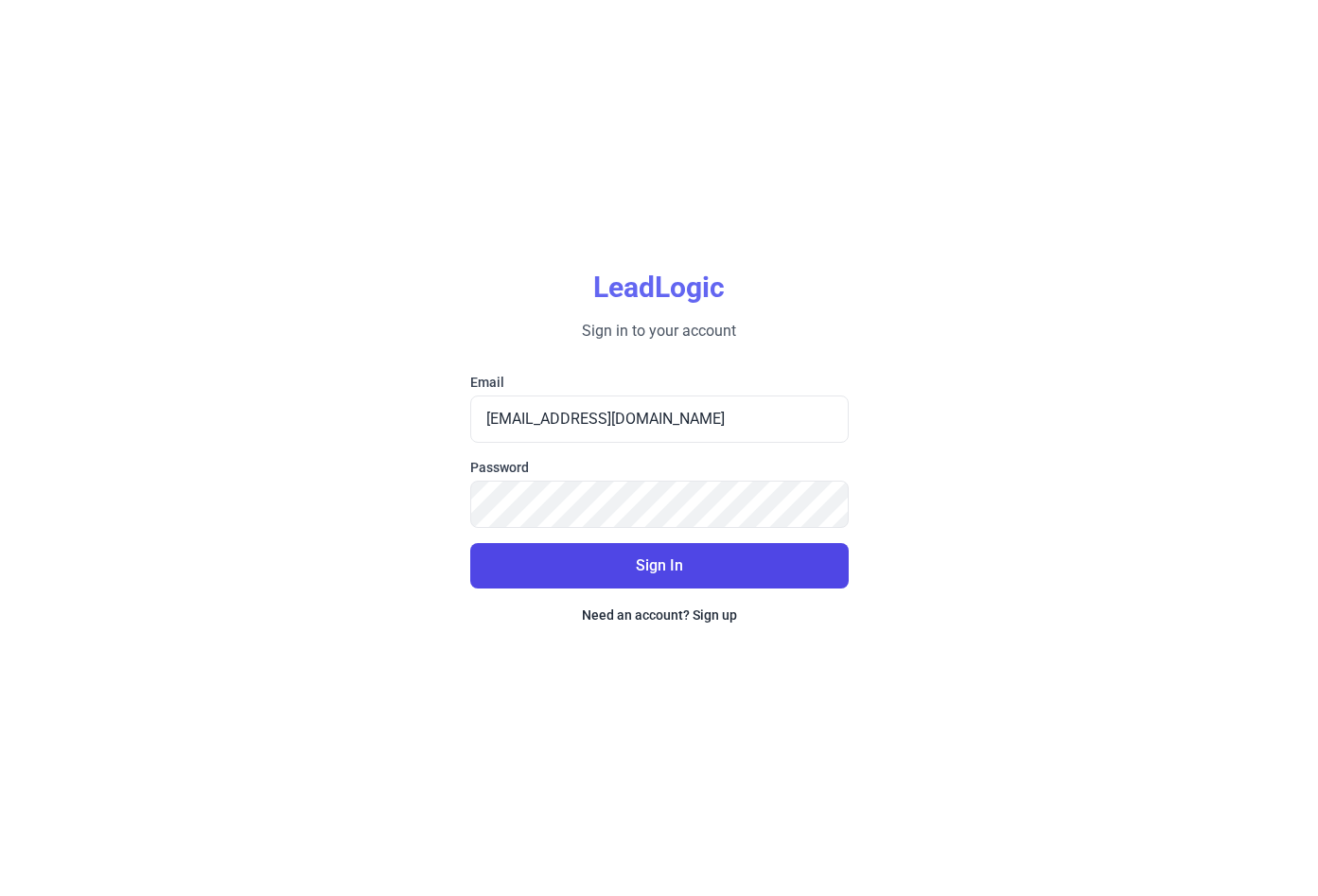 click on "Sign In" at bounding box center [659, 565] 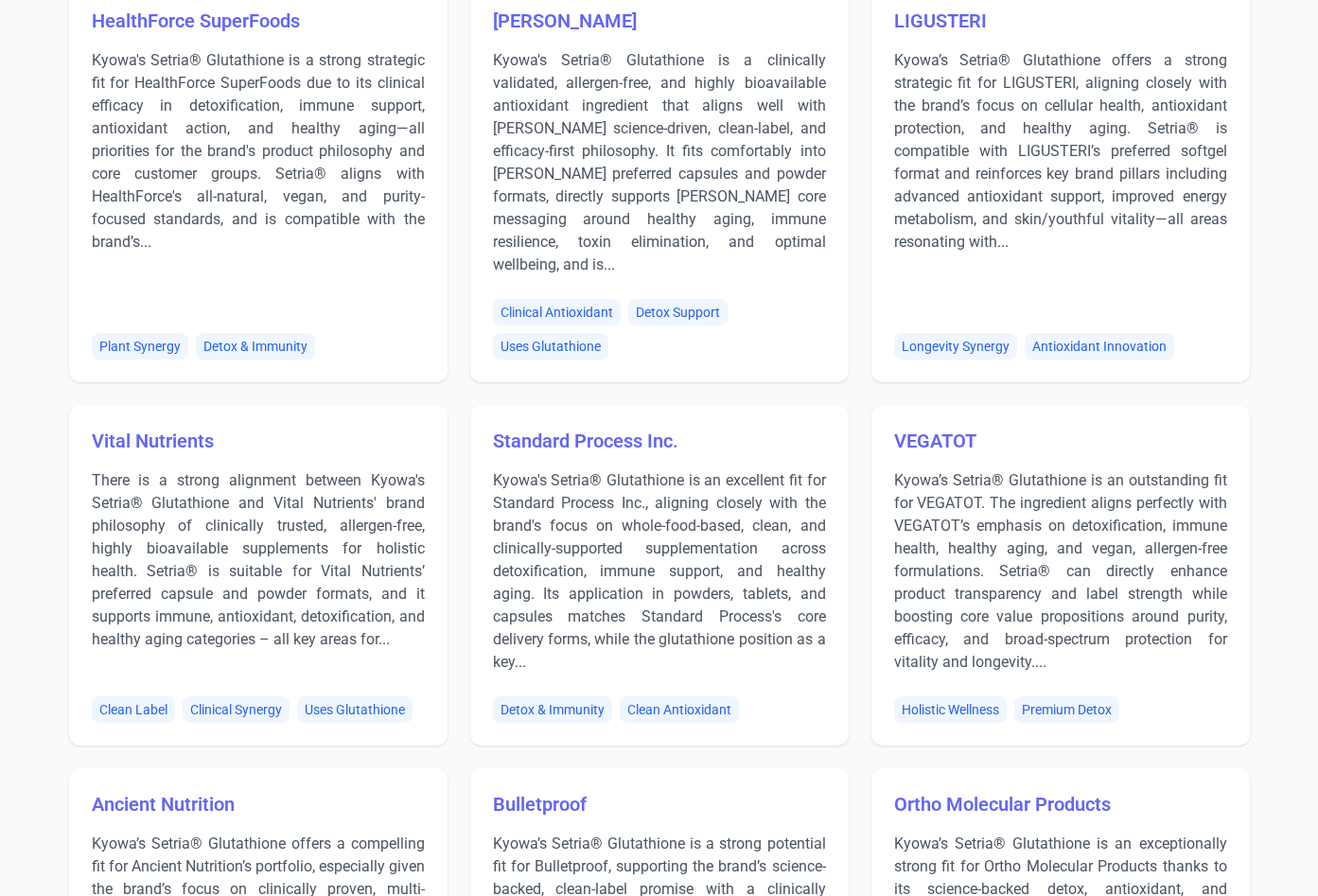 scroll, scrollTop: 1007, scrollLeft: 0, axis: vertical 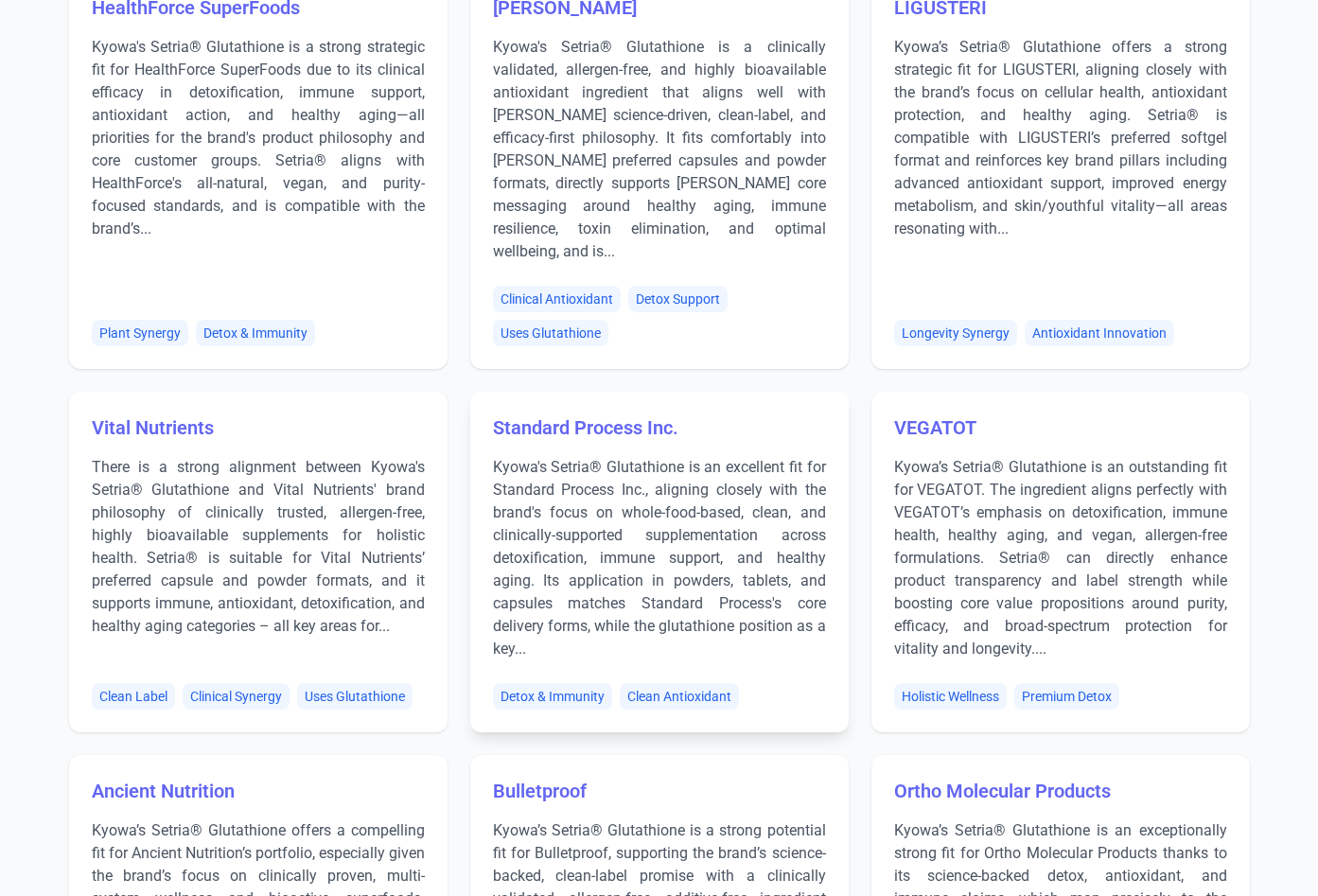 click on "Standard Process Inc." at bounding box center [586, 428] 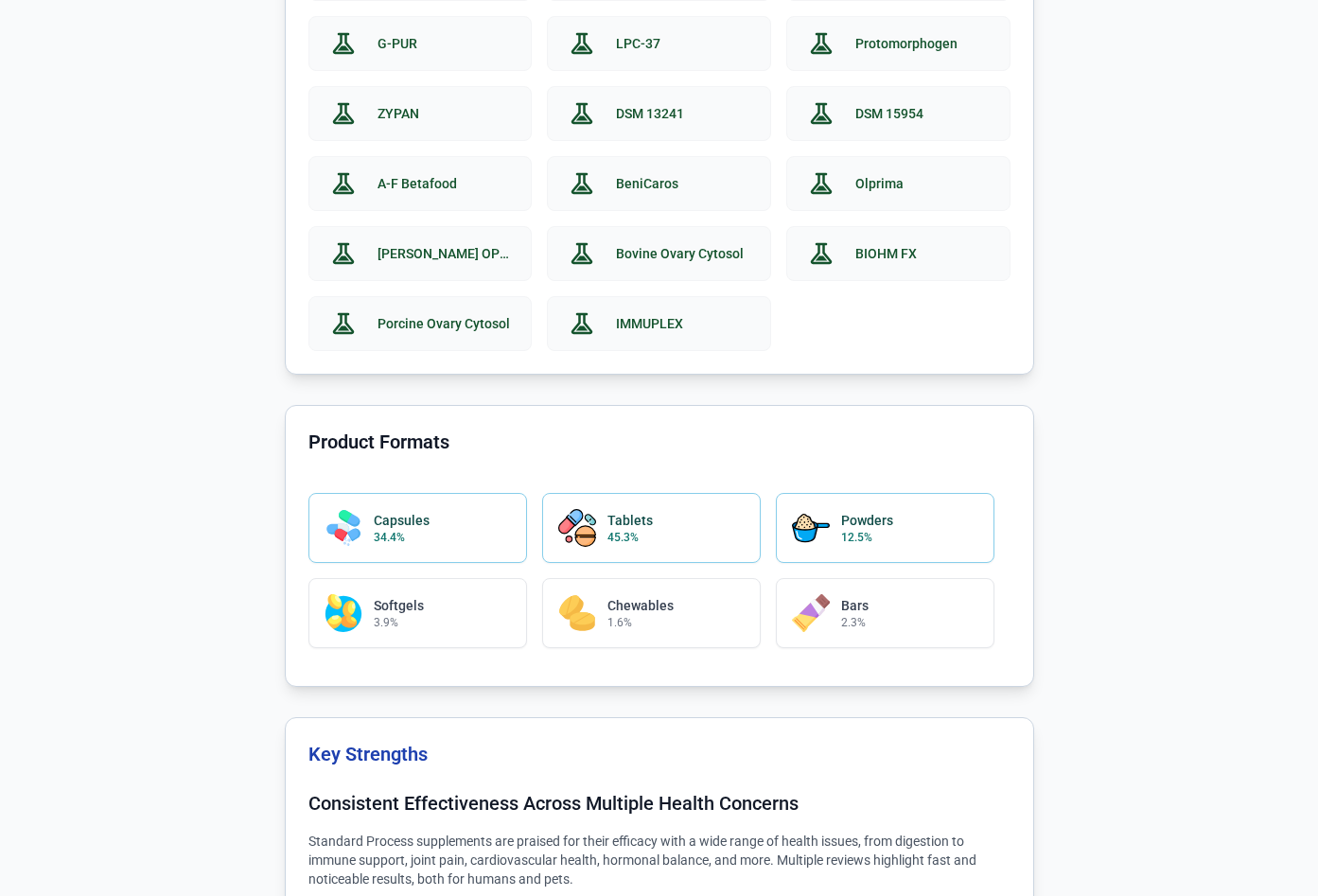 scroll, scrollTop: 0, scrollLeft: 0, axis: both 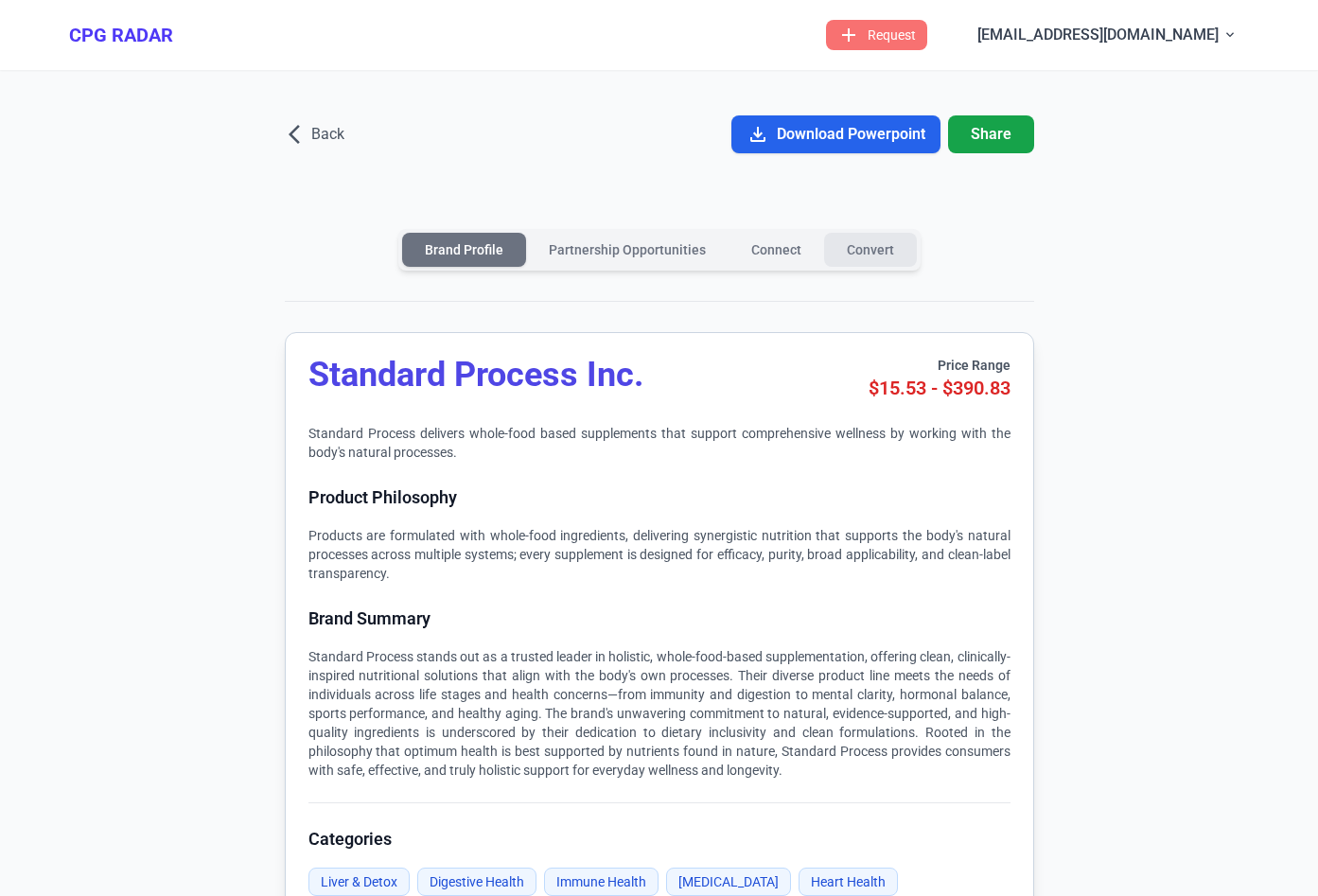 click on "Convert" at bounding box center (870, 250) 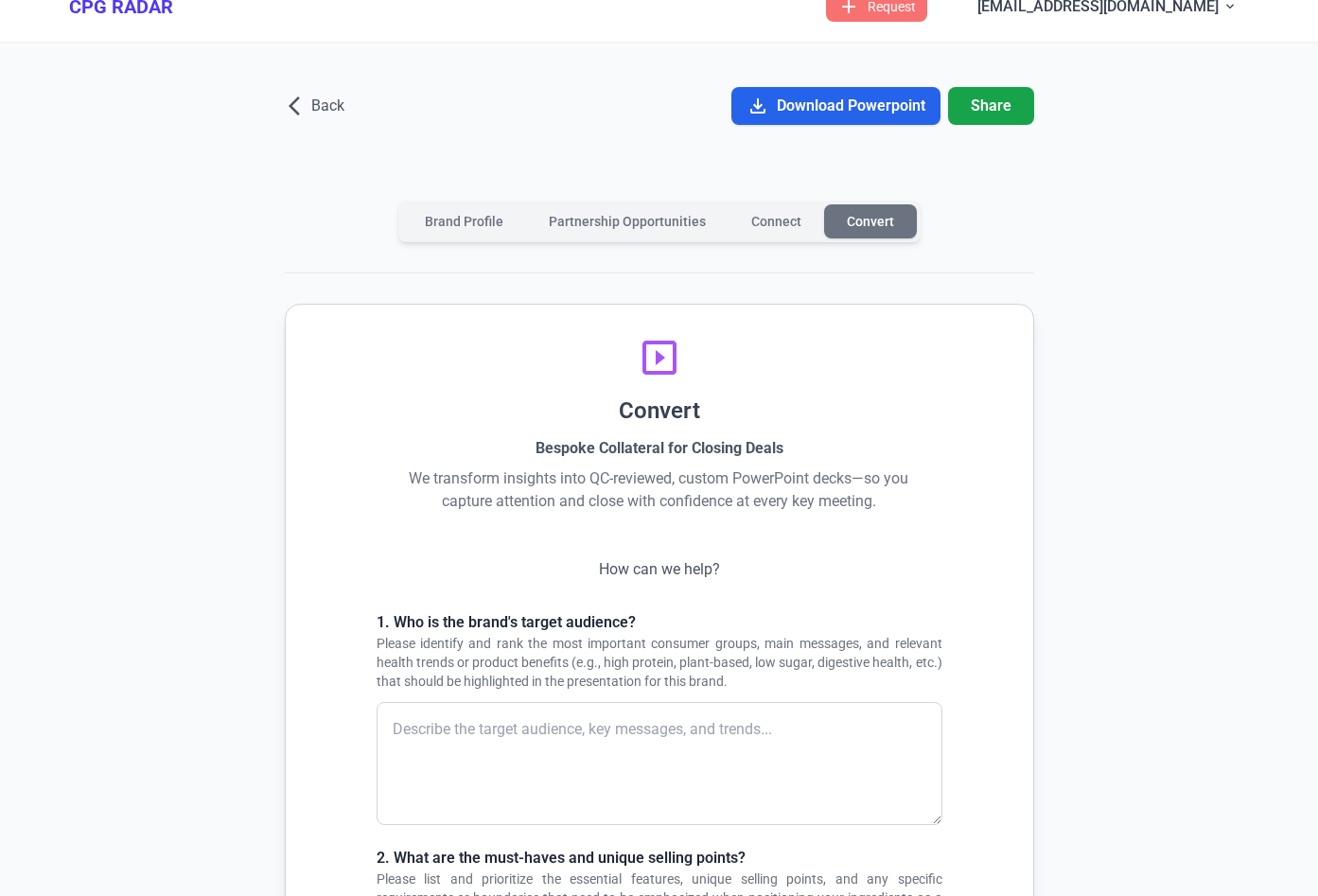 scroll, scrollTop: 18, scrollLeft: 0, axis: vertical 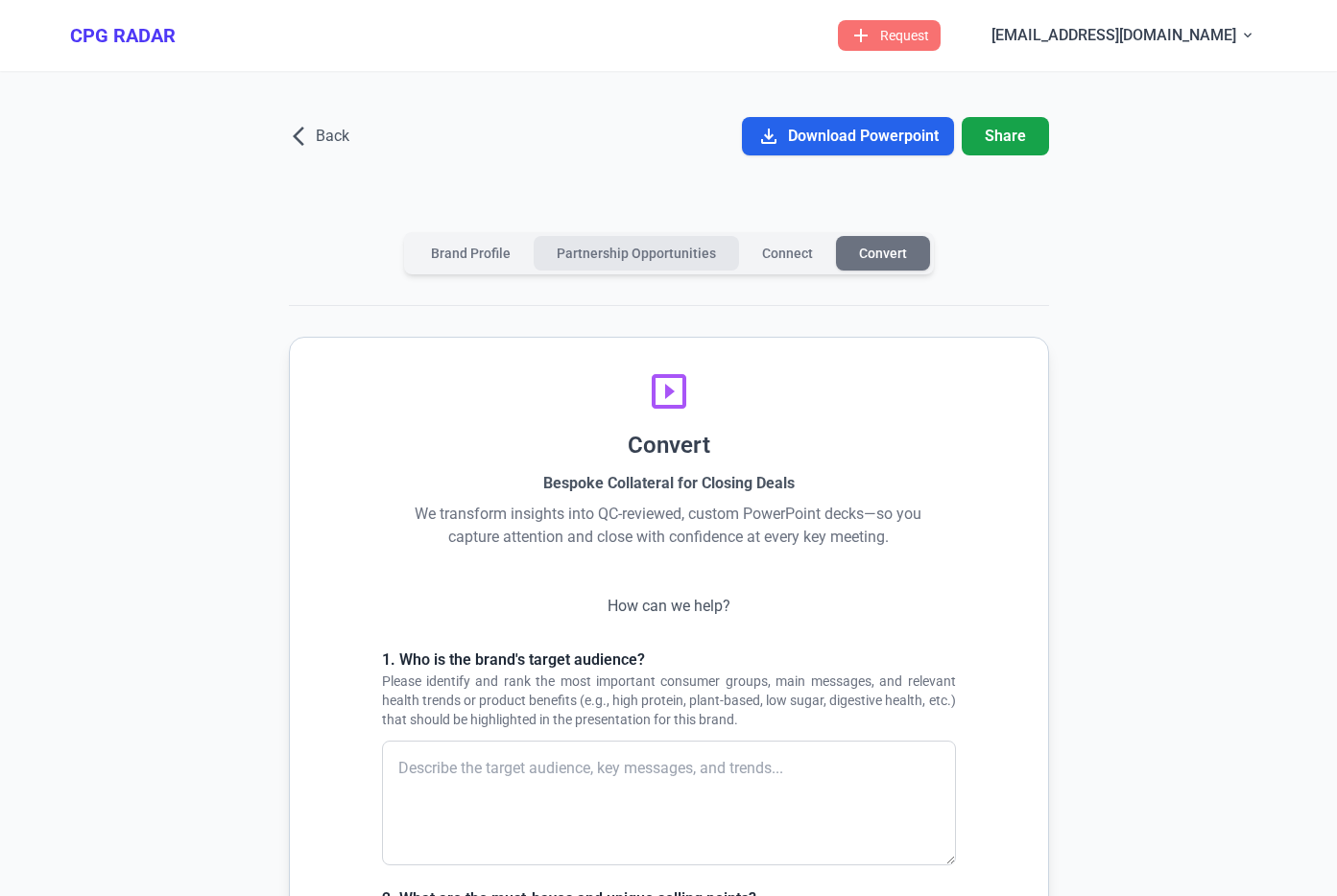 click on "Partnership Opportunities" at bounding box center [636, 253] 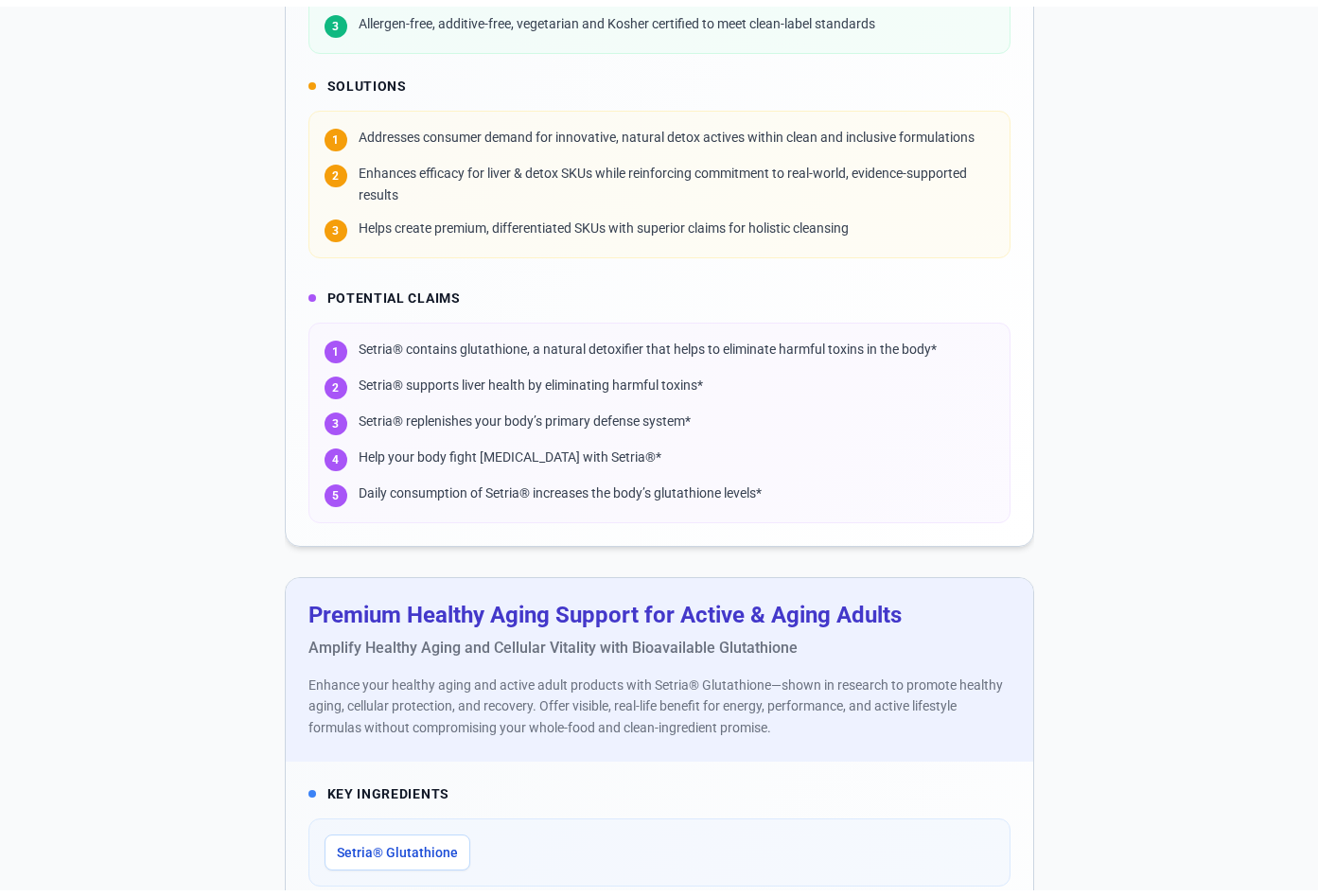 scroll, scrollTop: 1212, scrollLeft: 0, axis: vertical 